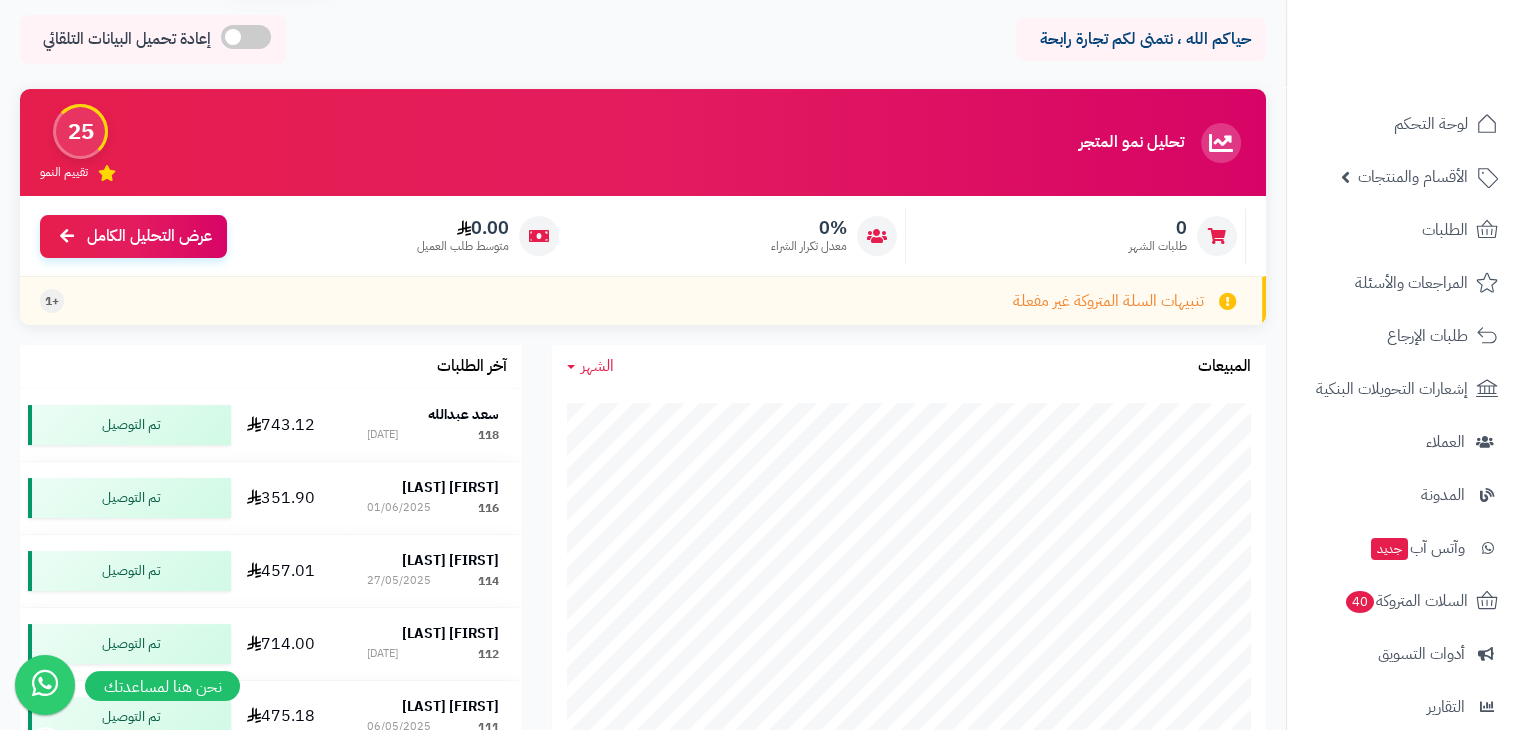 scroll, scrollTop: 0, scrollLeft: 0, axis: both 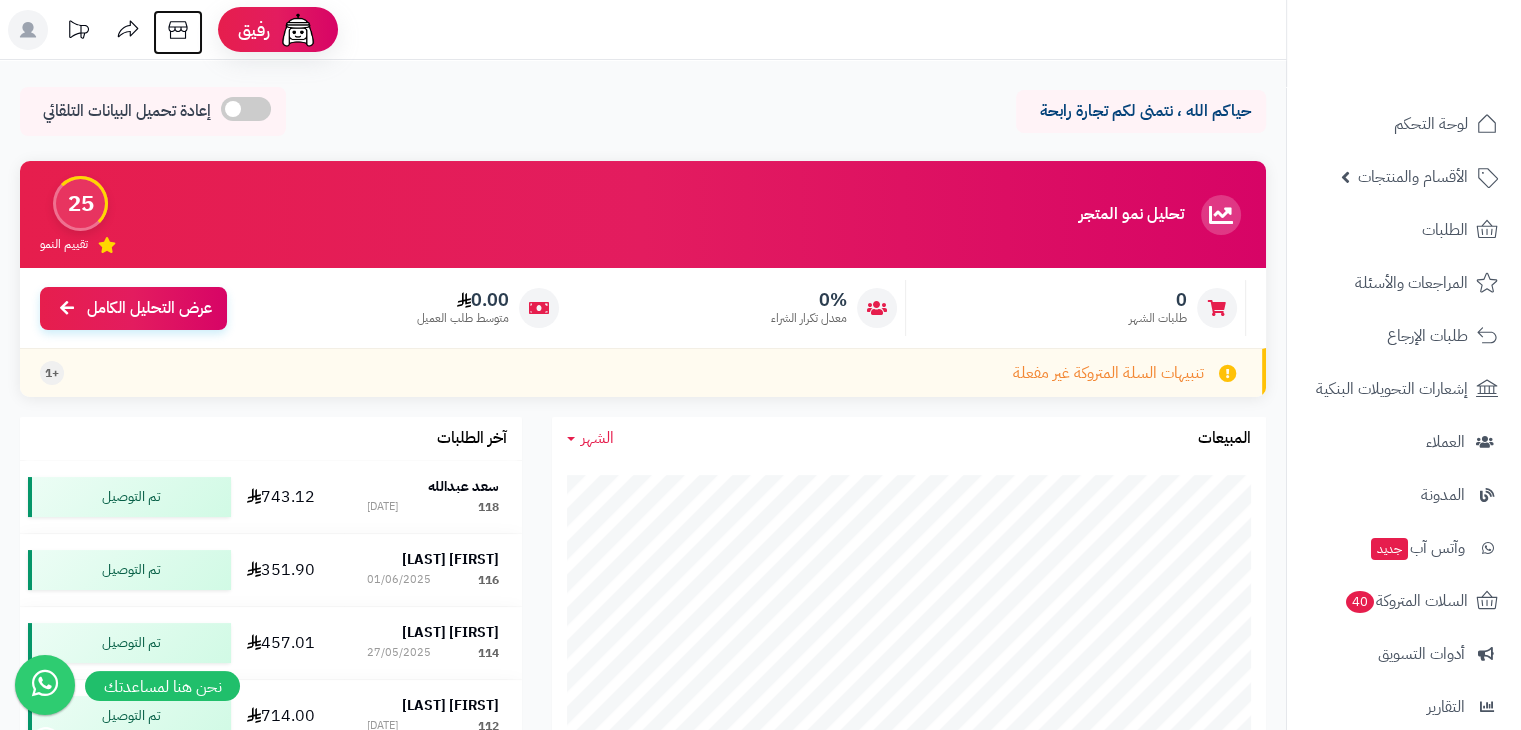 click 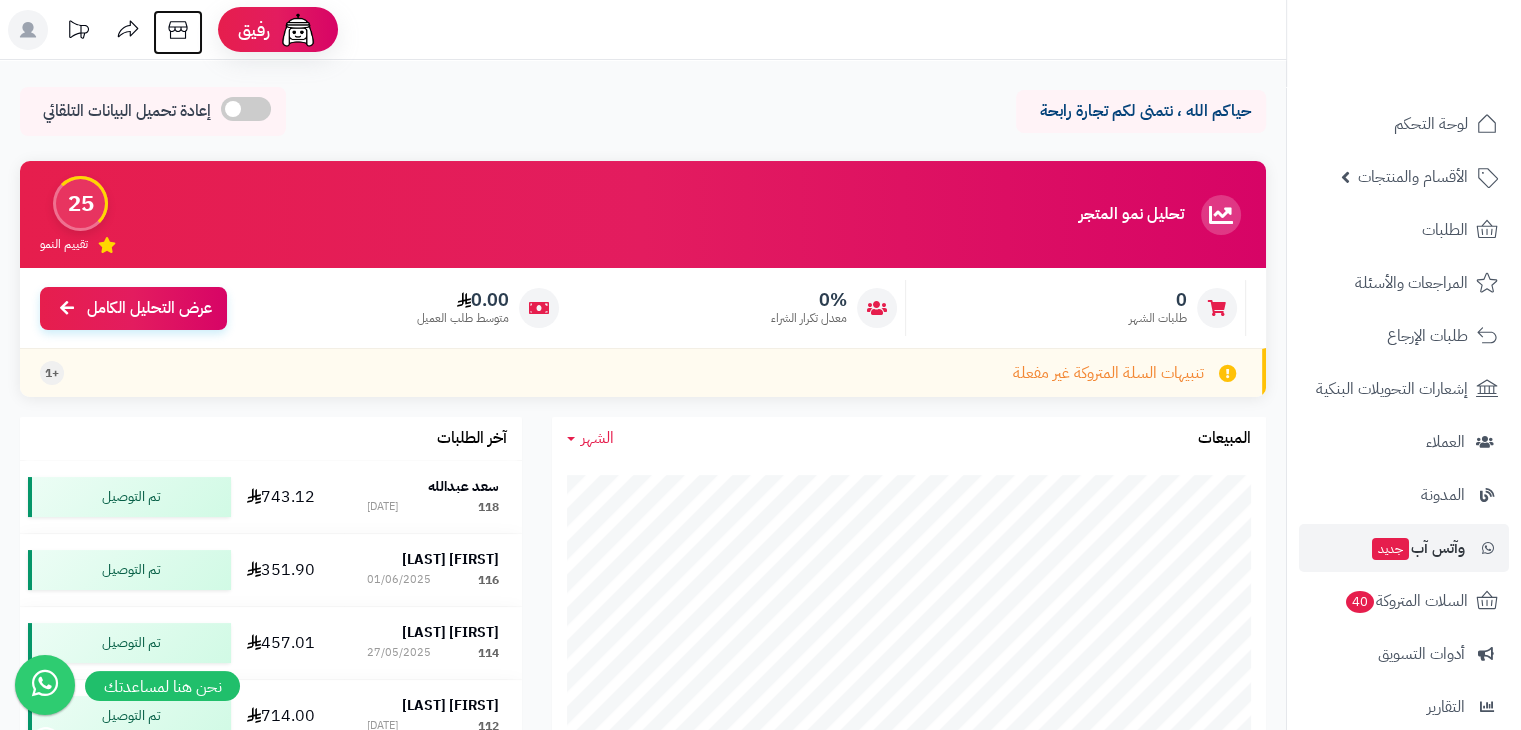 scroll, scrollTop: 238, scrollLeft: 0, axis: vertical 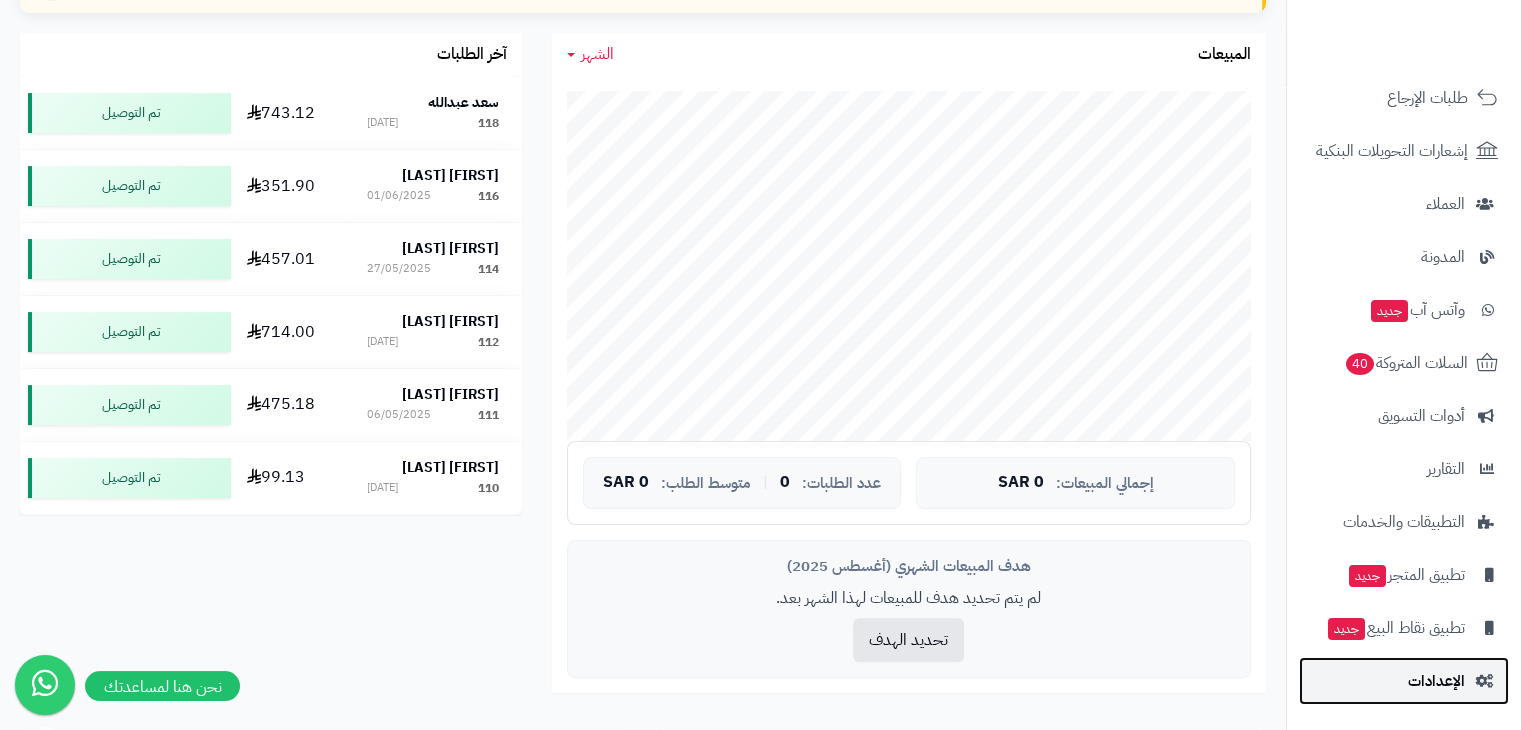 click on "الإعدادات" at bounding box center [1436, 681] 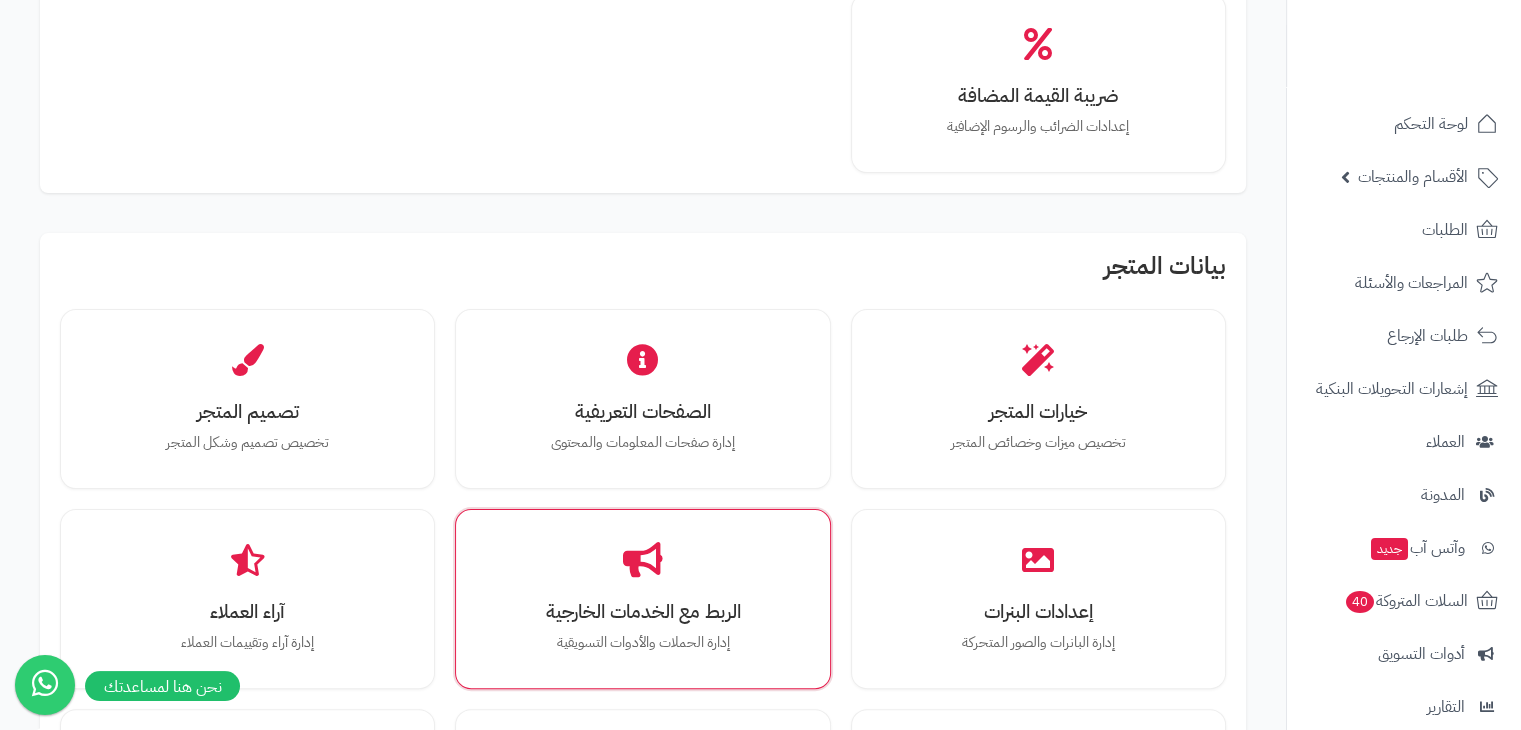 scroll, scrollTop: 590, scrollLeft: 0, axis: vertical 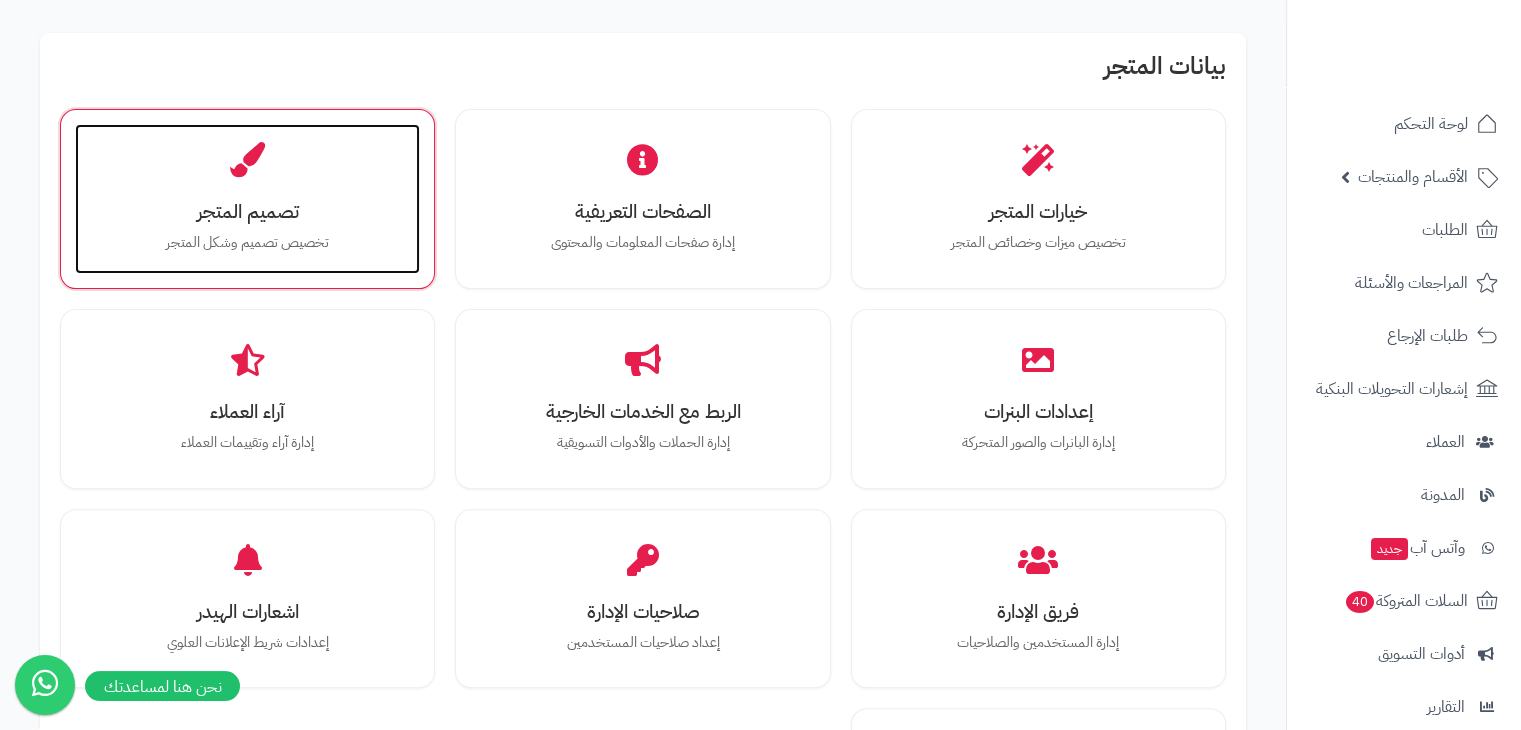 click on "تصميم المتجر تخصيص تصميم وشكل المتجر" at bounding box center [247, 199] 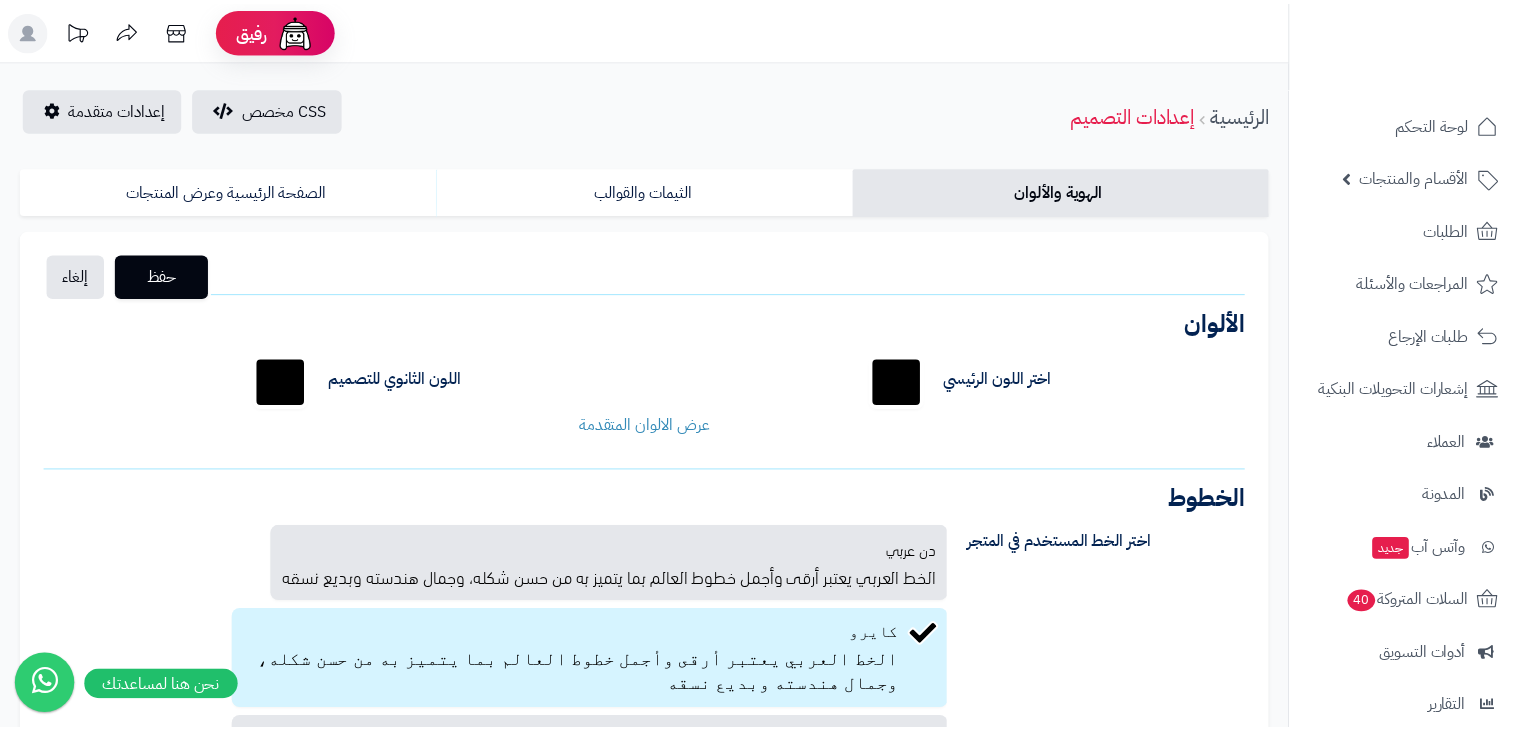 scroll, scrollTop: 0, scrollLeft: 0, axis: both 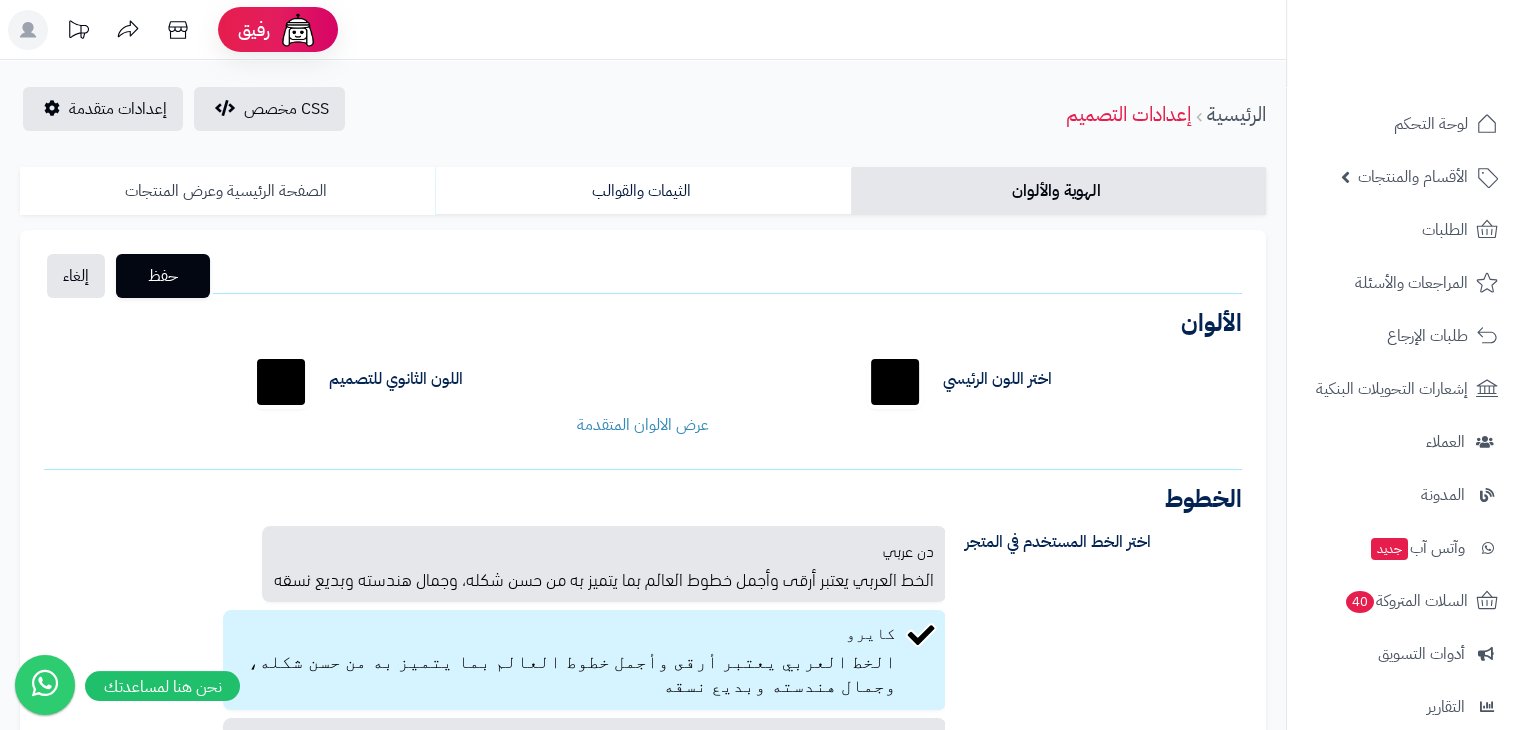 click on "الصفحة الرئيسية وعرض المنتجات" at bounding box center (227, 191) 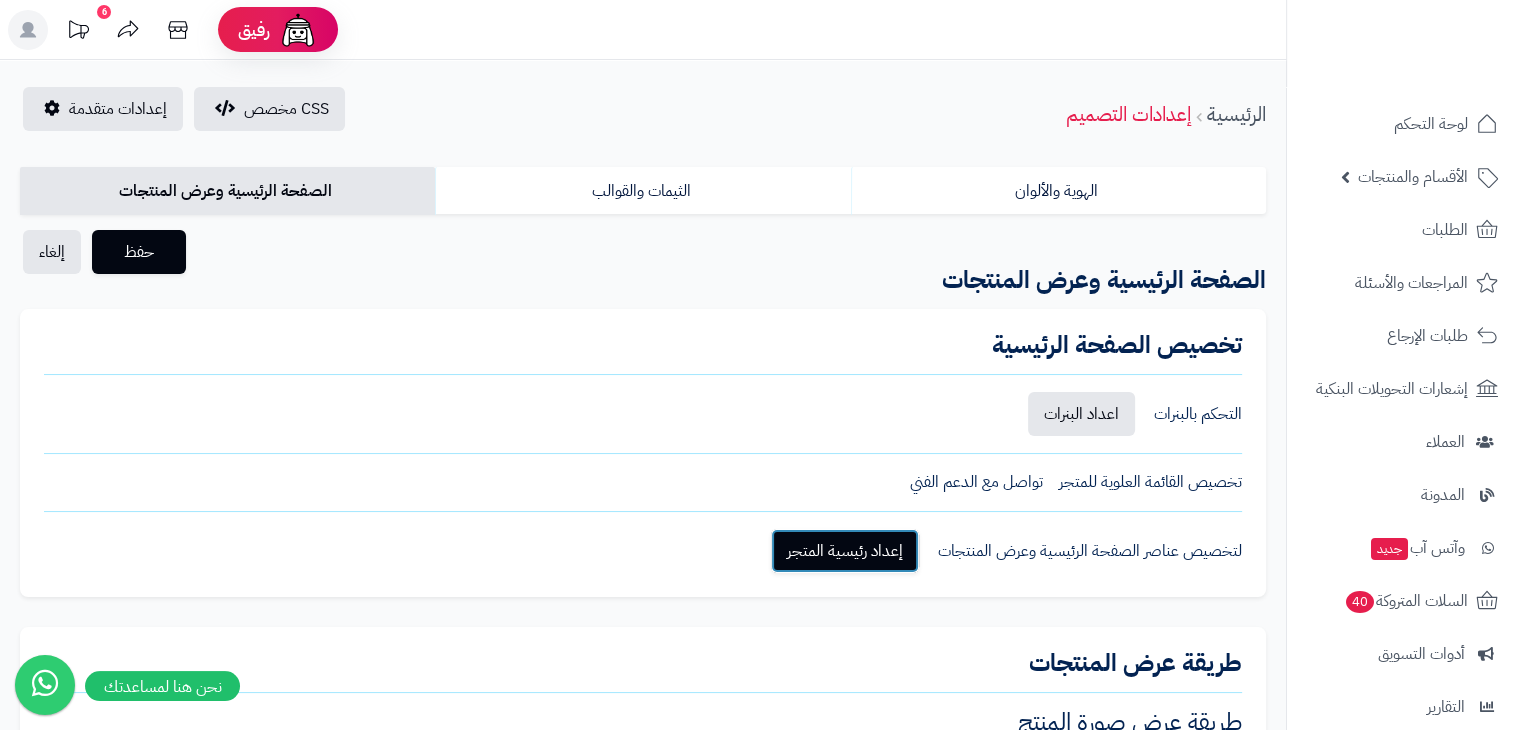 click on "إعداد رئيسية المتجر" at bounding box center [845, 551] 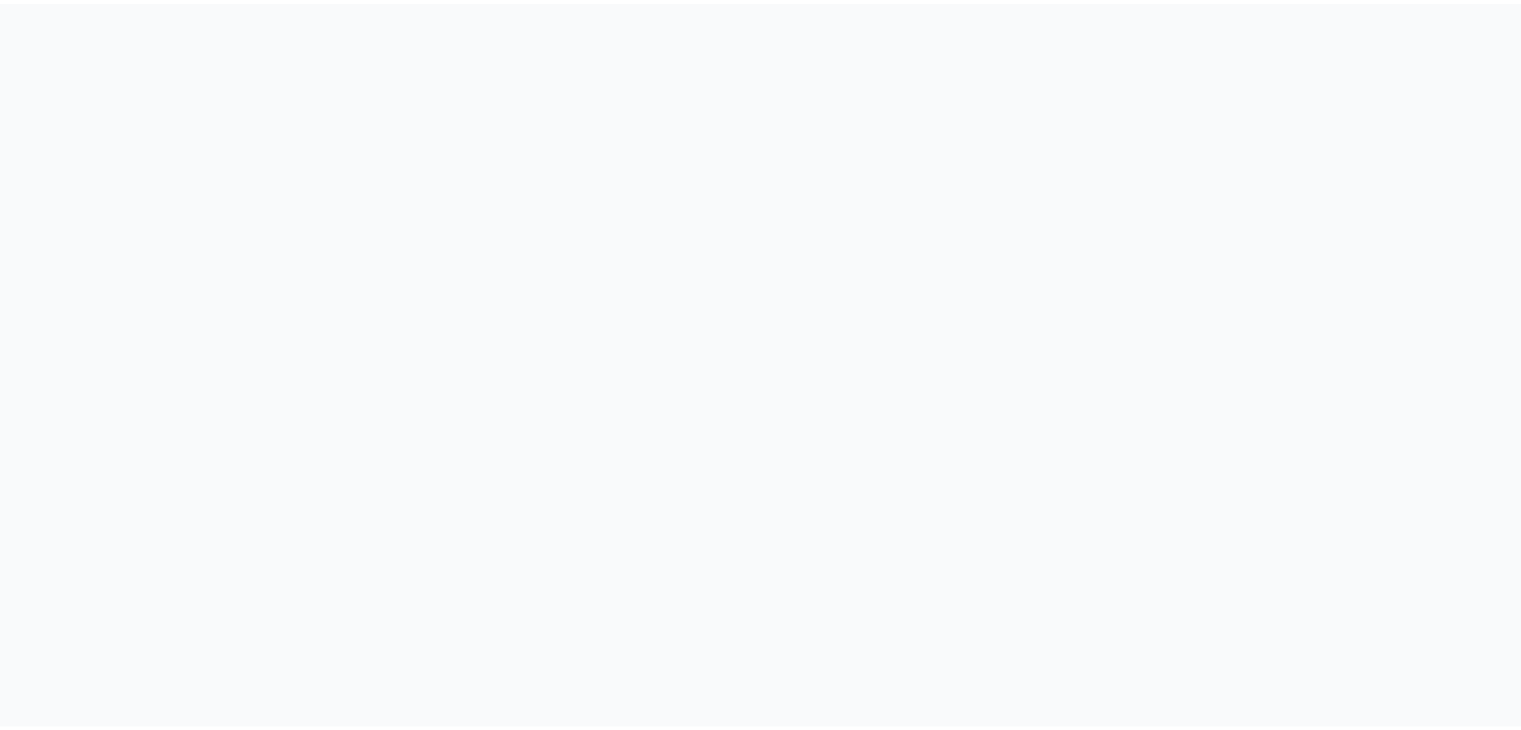 scroll, scrollTop: 0, scrollLeft: 0, axis: both 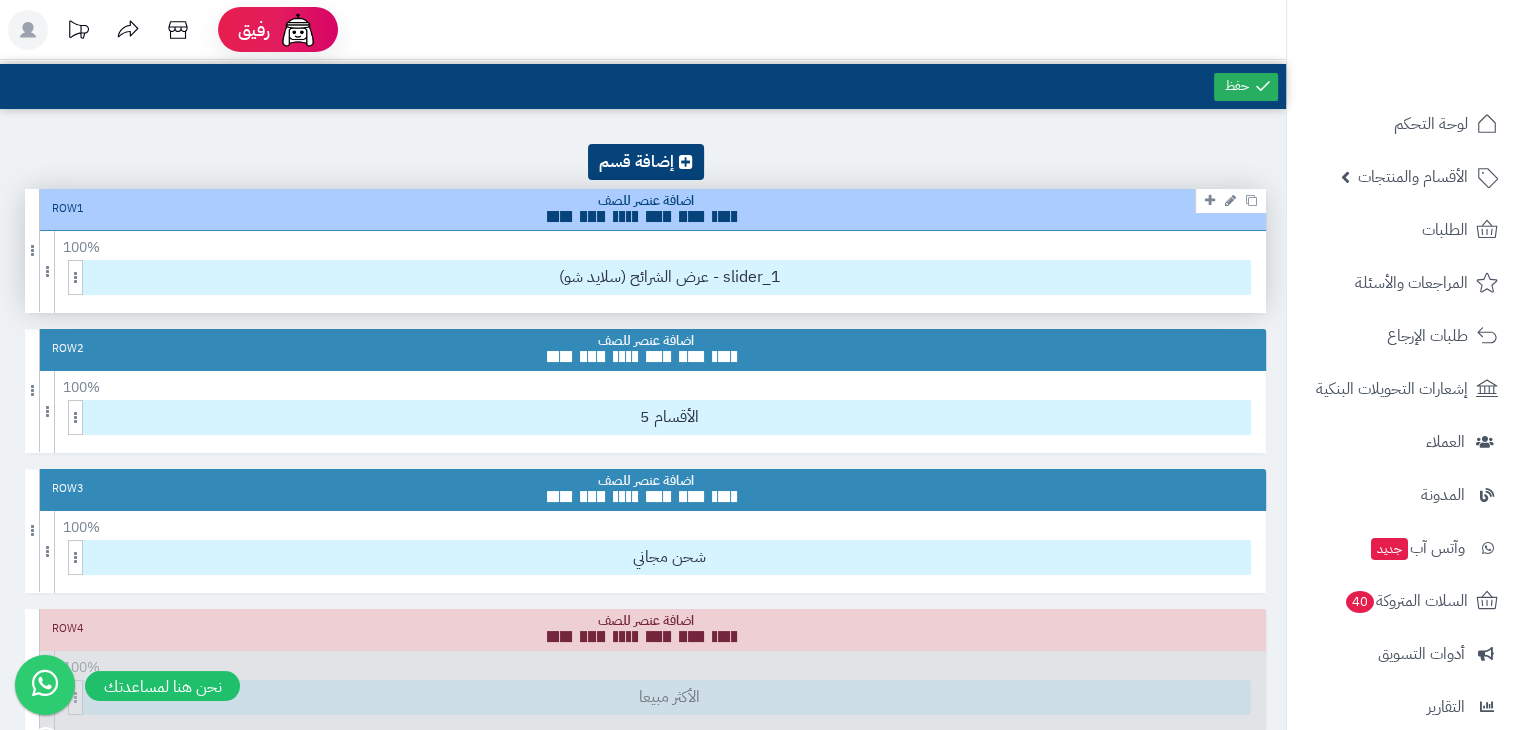 click on "Row  1" at bounding box center (645, 210) 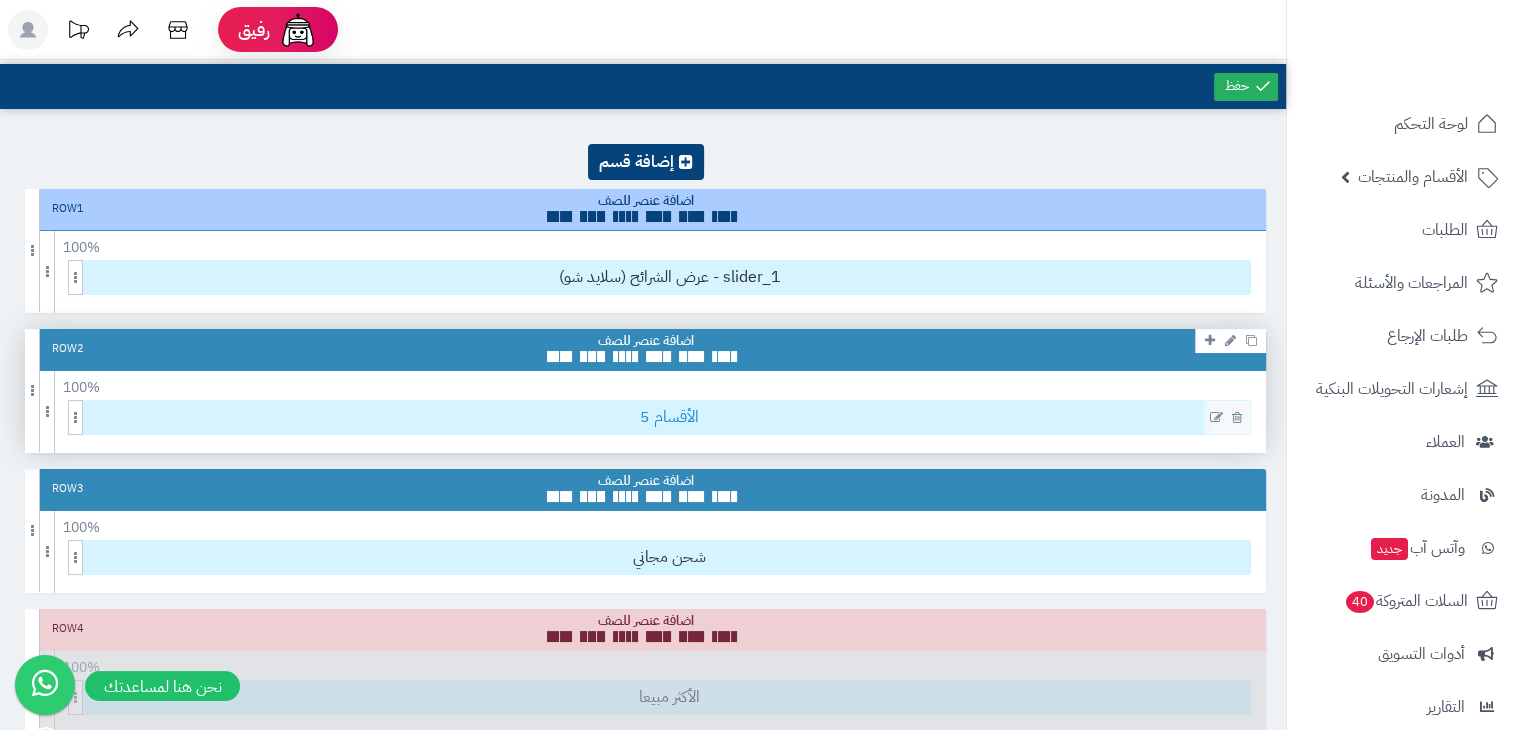 click on "الأقسام 5" at bounding box center [669, 417] 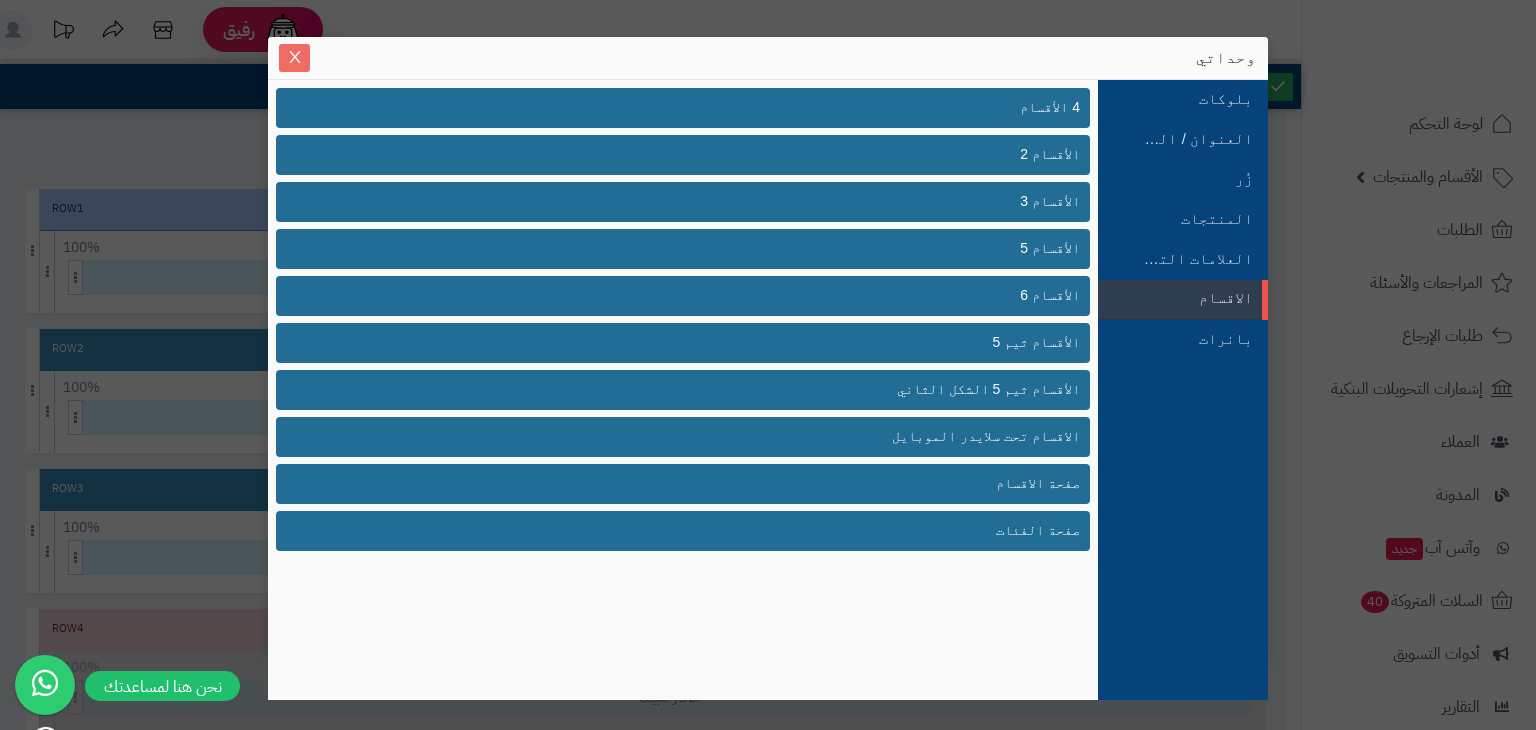 click 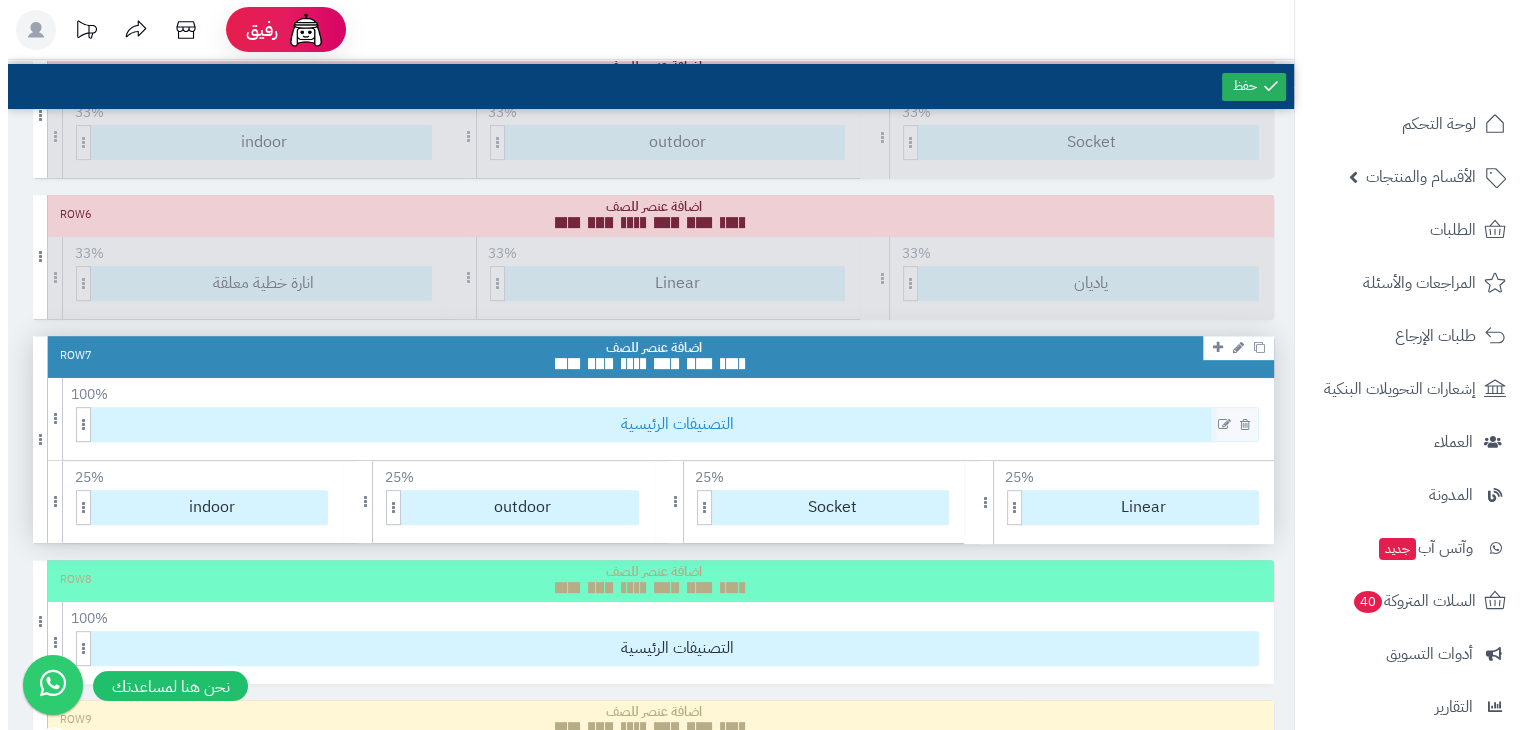 scroll, scrollTop: 696, scrollLeft: 0, axis: vertical 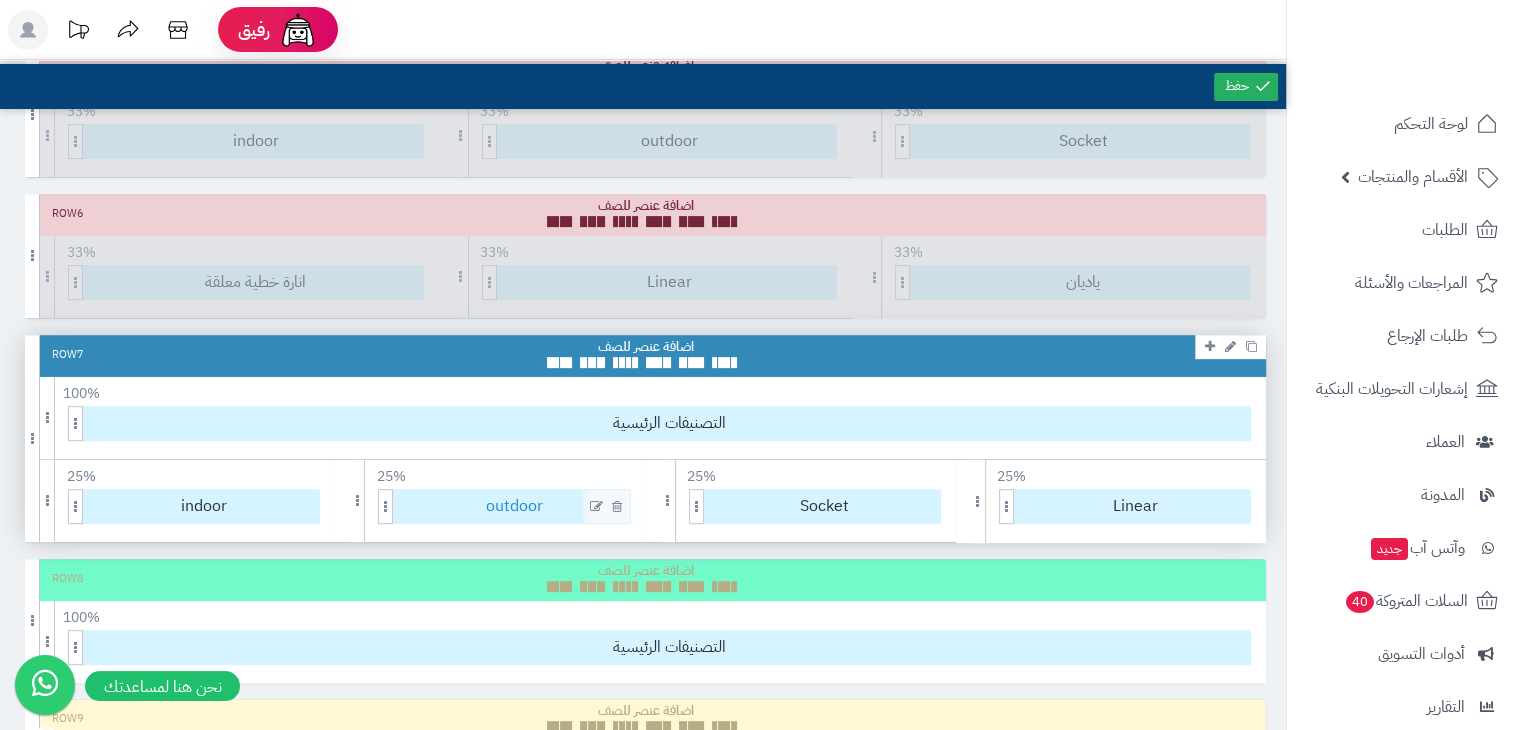 click on "outdoor" at bounding box center (514, 506) 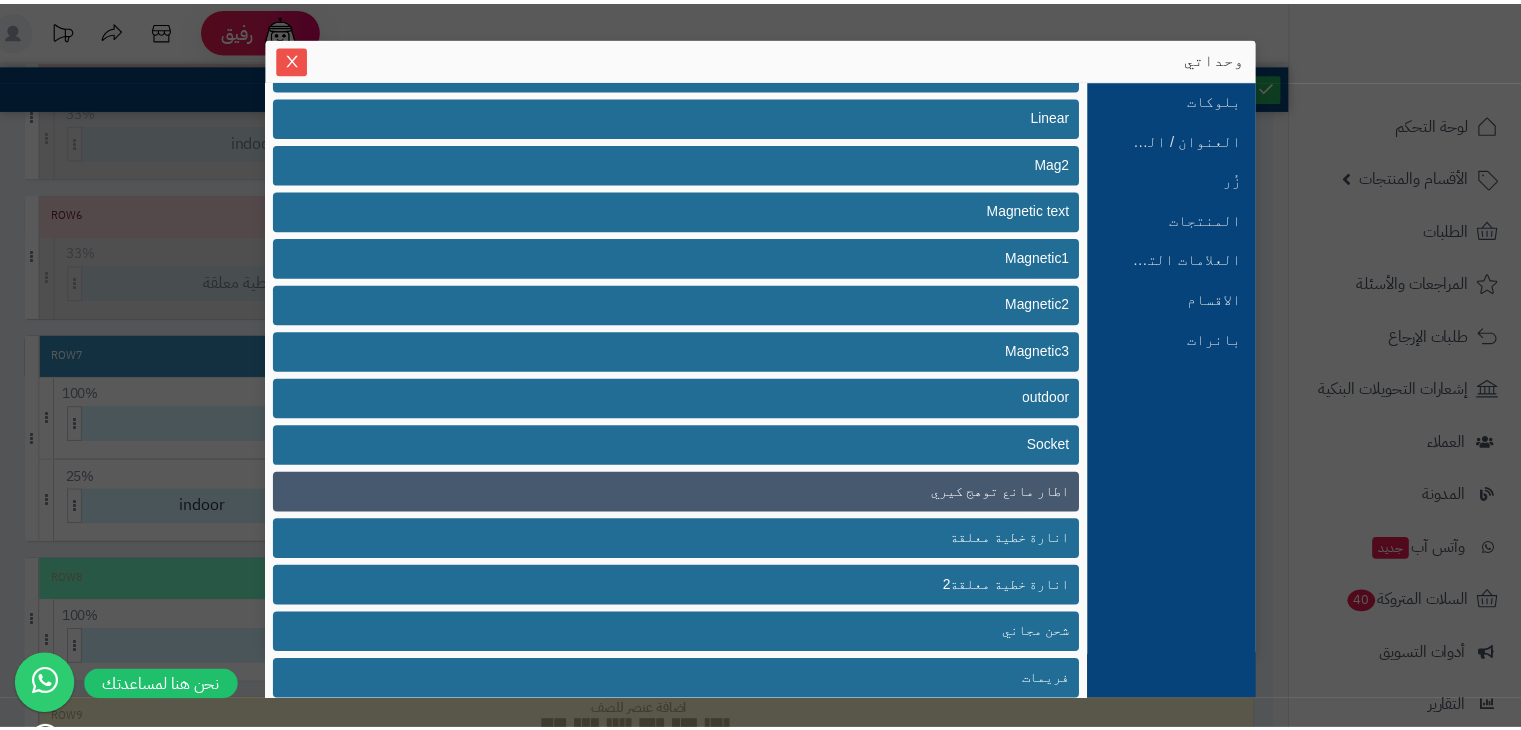scroll, scrollTop: 0, scrollLeft: 0, axis: both 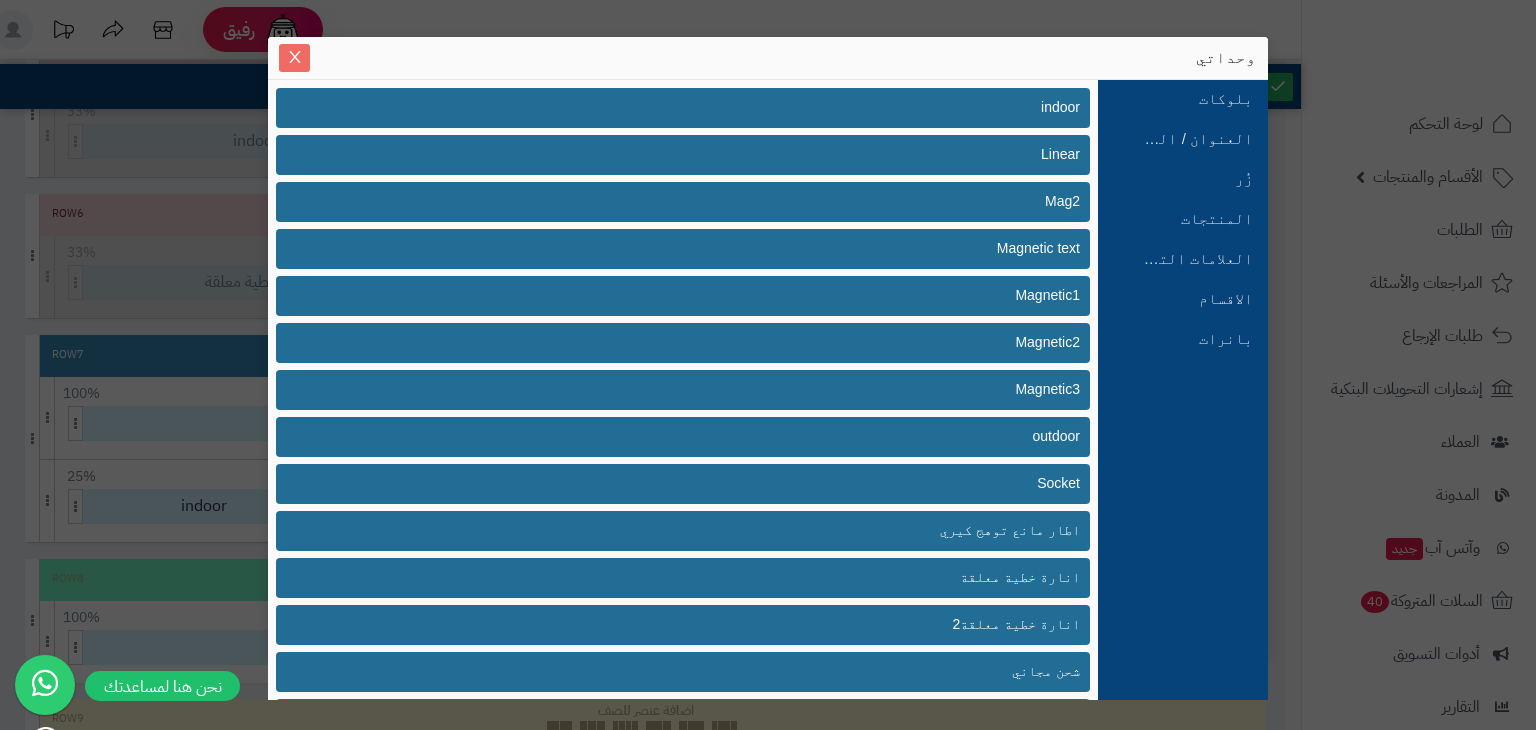 click 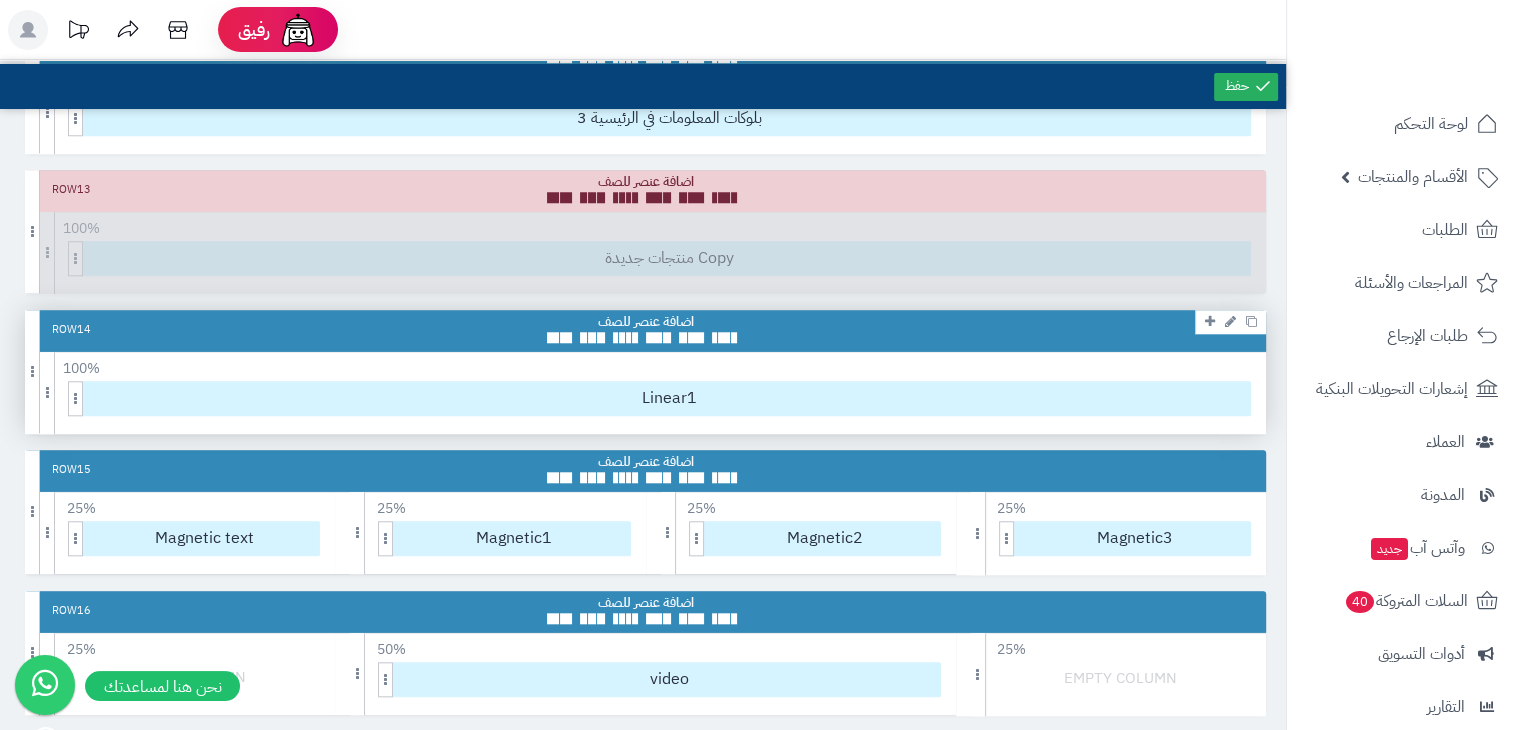 scroll, scrollTop: 1798, scrollLeft: 0, axis: vertical 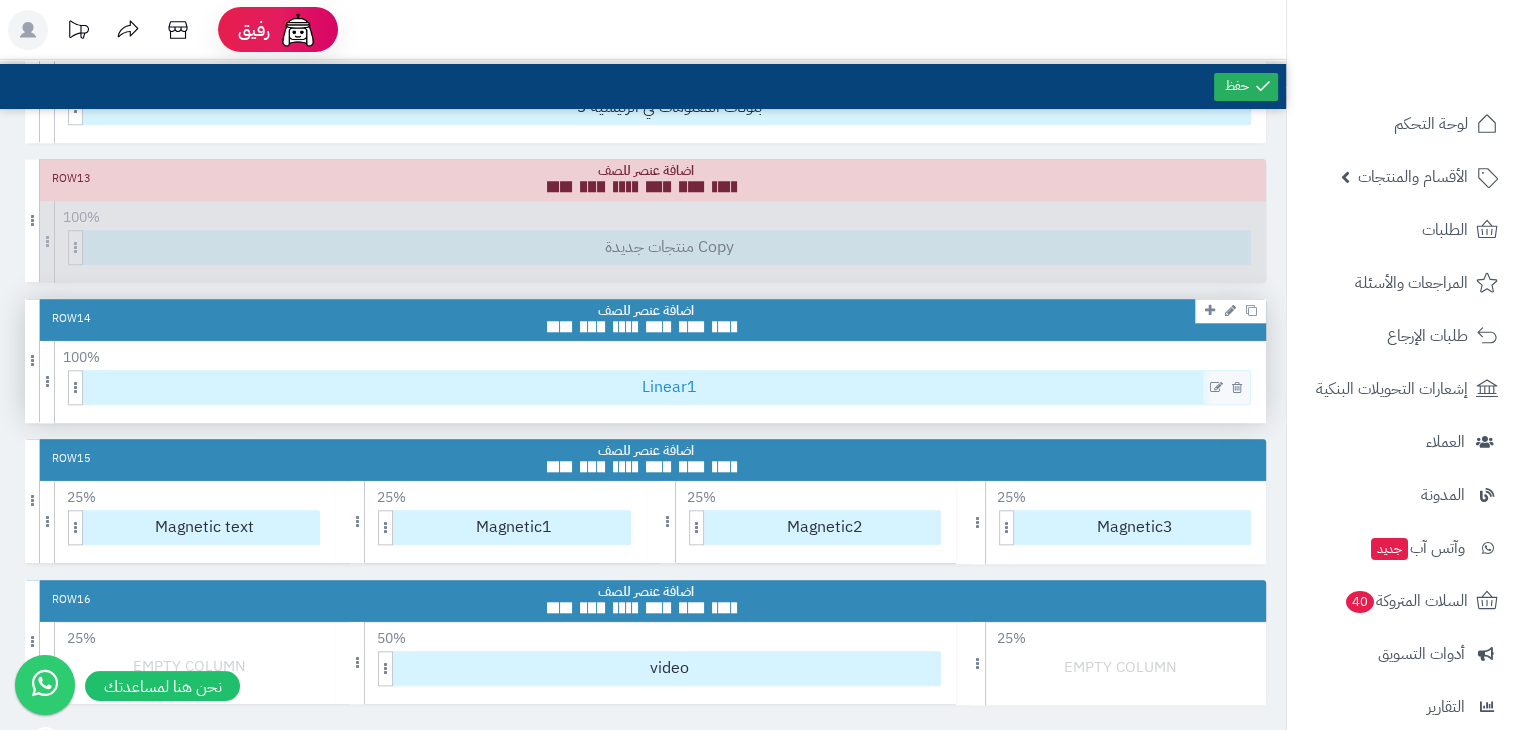 click on "Linear1" at bounding box center [669, 387] 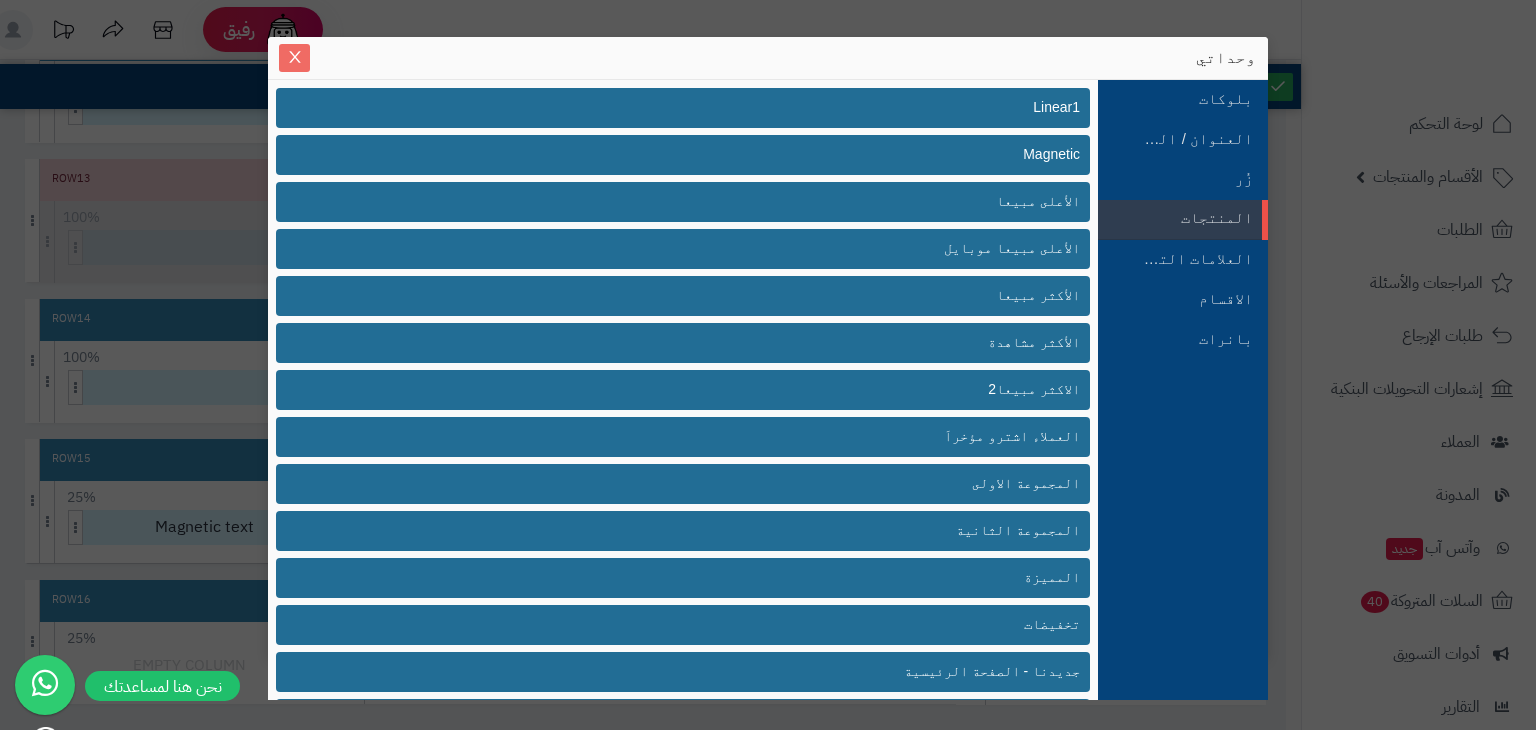 click 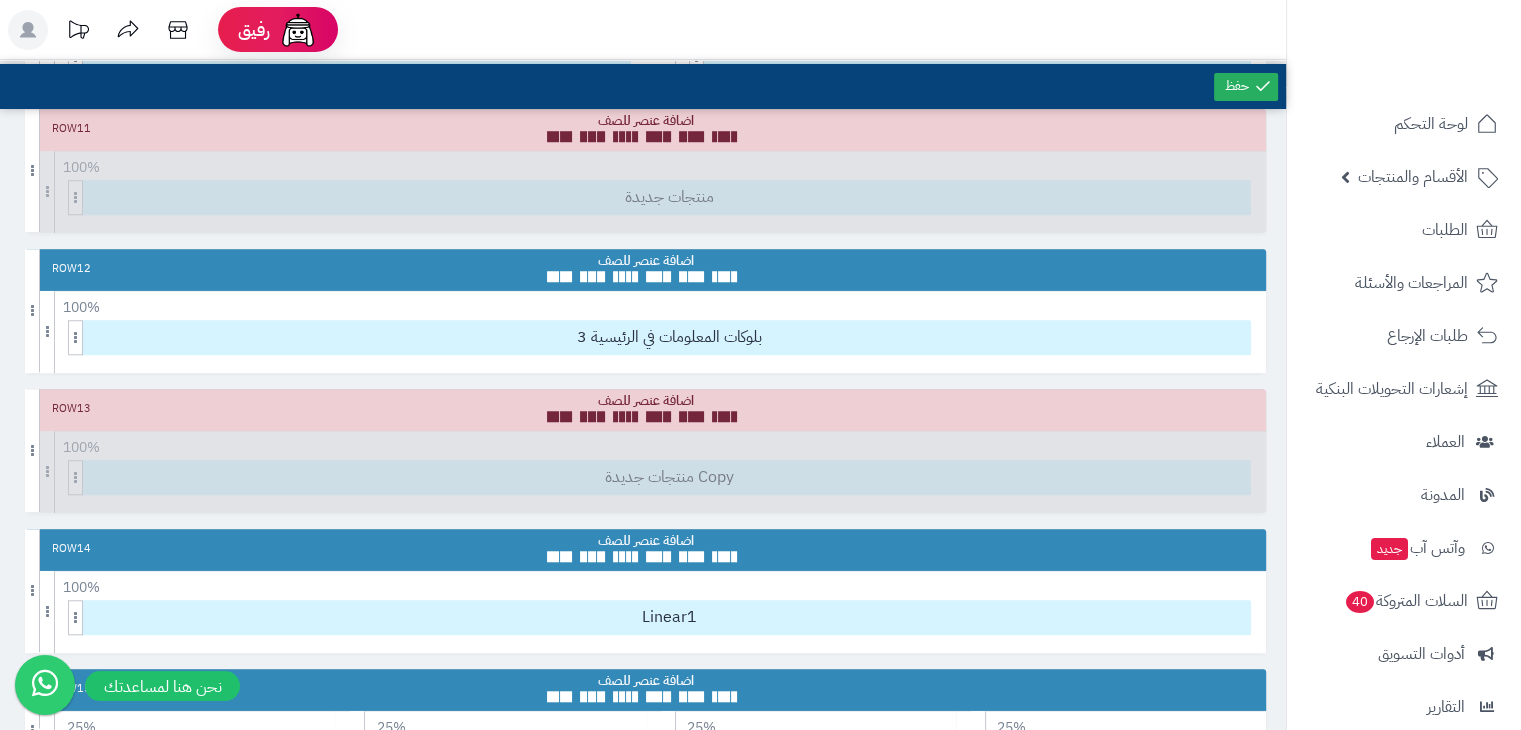 scroll, scrollTop: 1566, scrollLeft: 0, axis: vertical 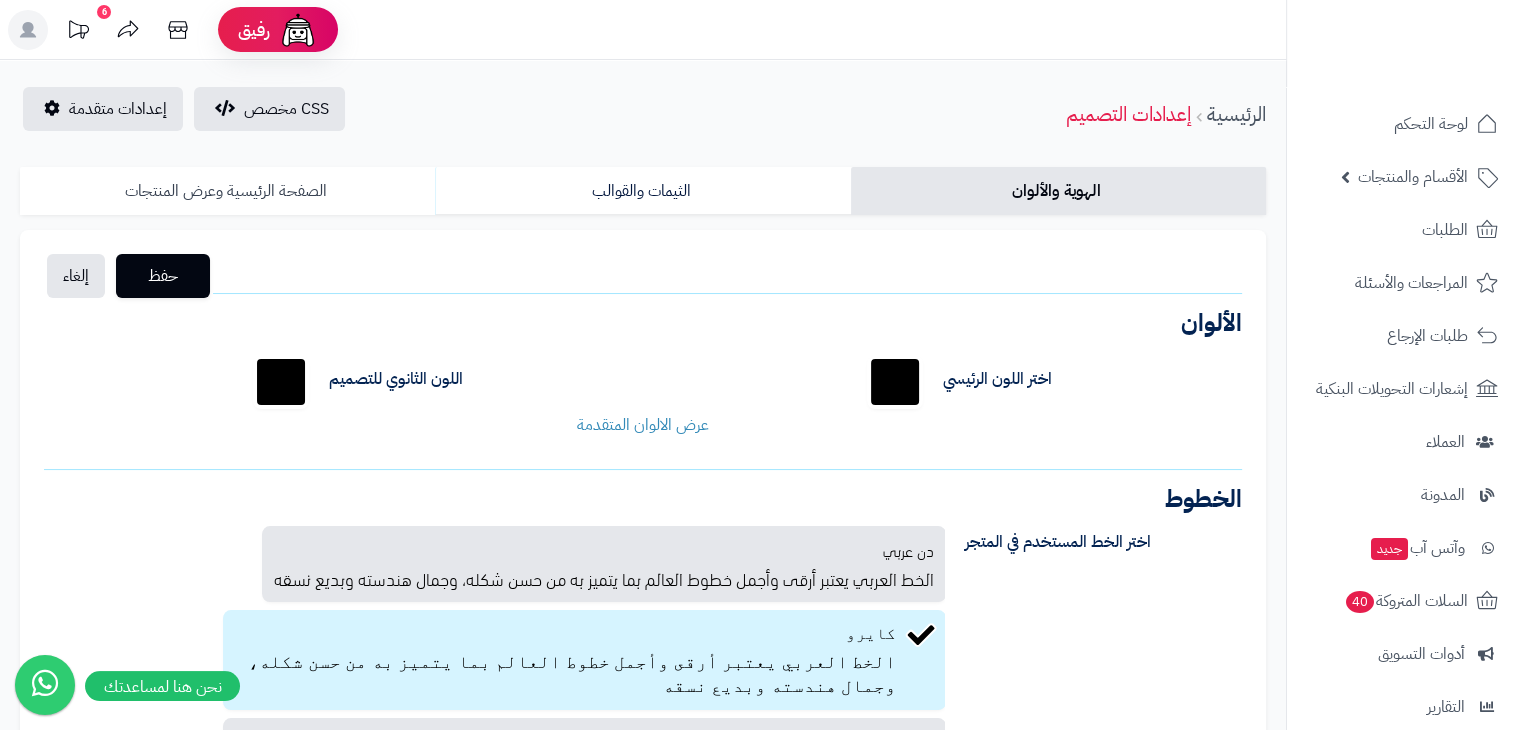 click on "الصفحة الرئيسية وعرض المنتجات" at bounding box center [227, 191] 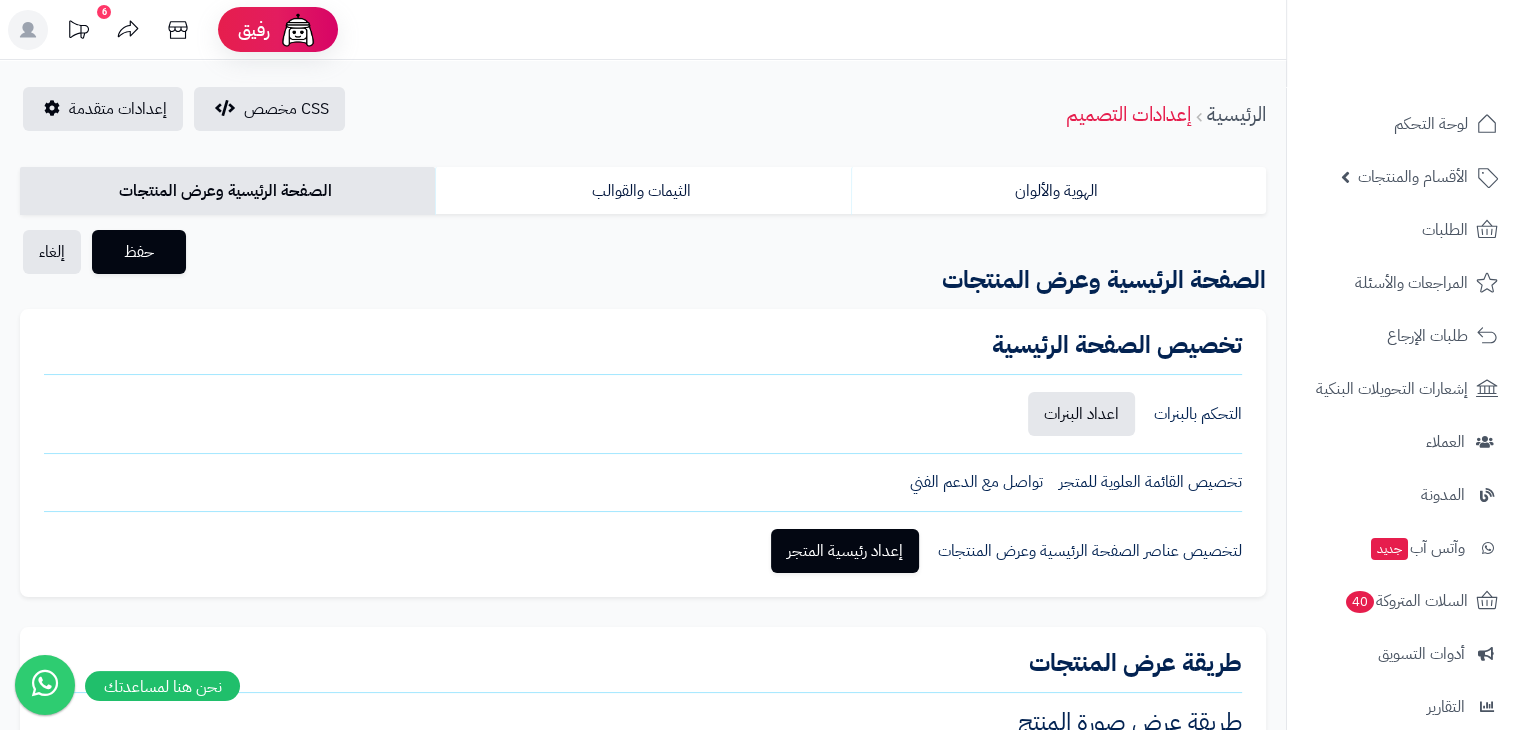 click on "الصفحة الرئيسية وعرض المنتجات" at bounding box center (227, 191) 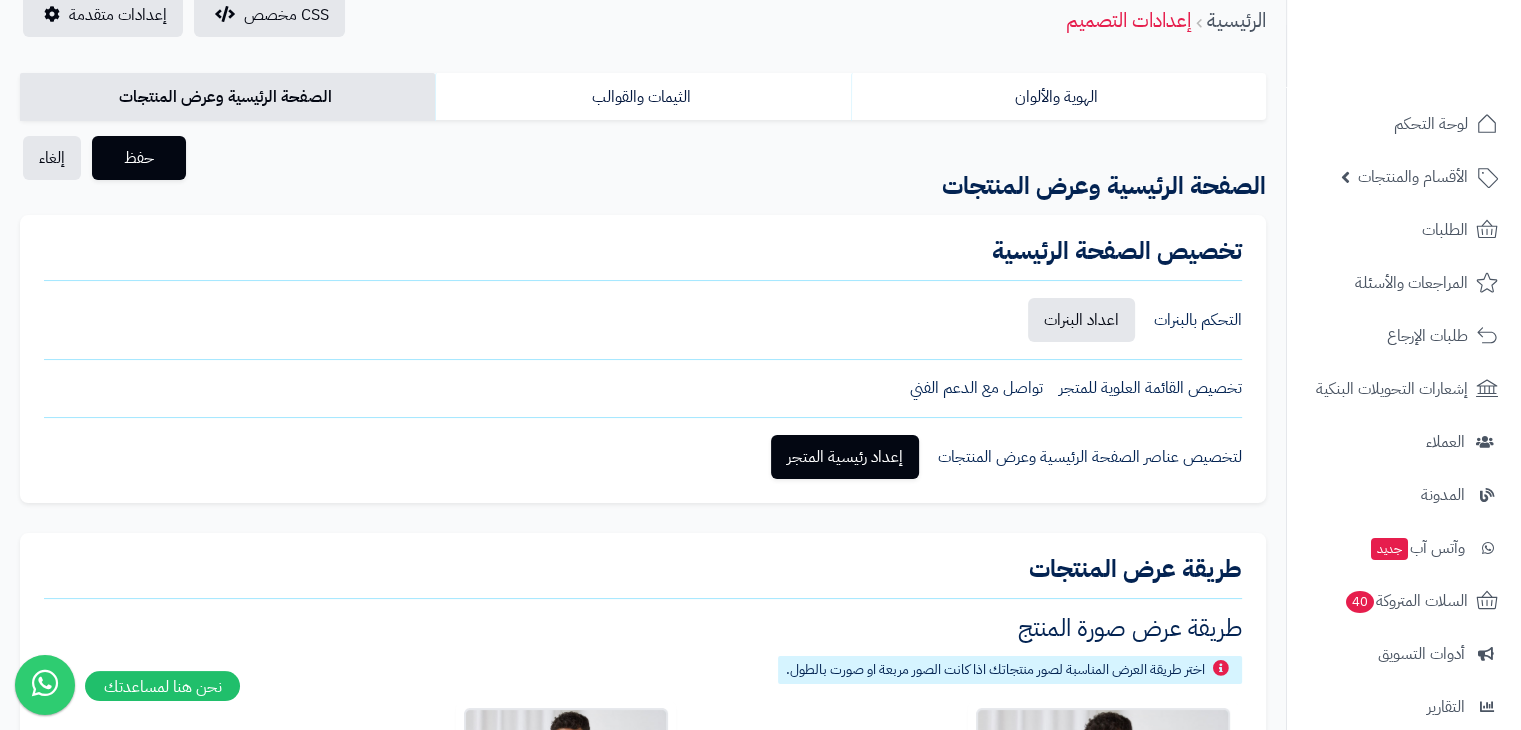 scroll, scrollTop: 88, scrollLeft: 0, axis: vertical 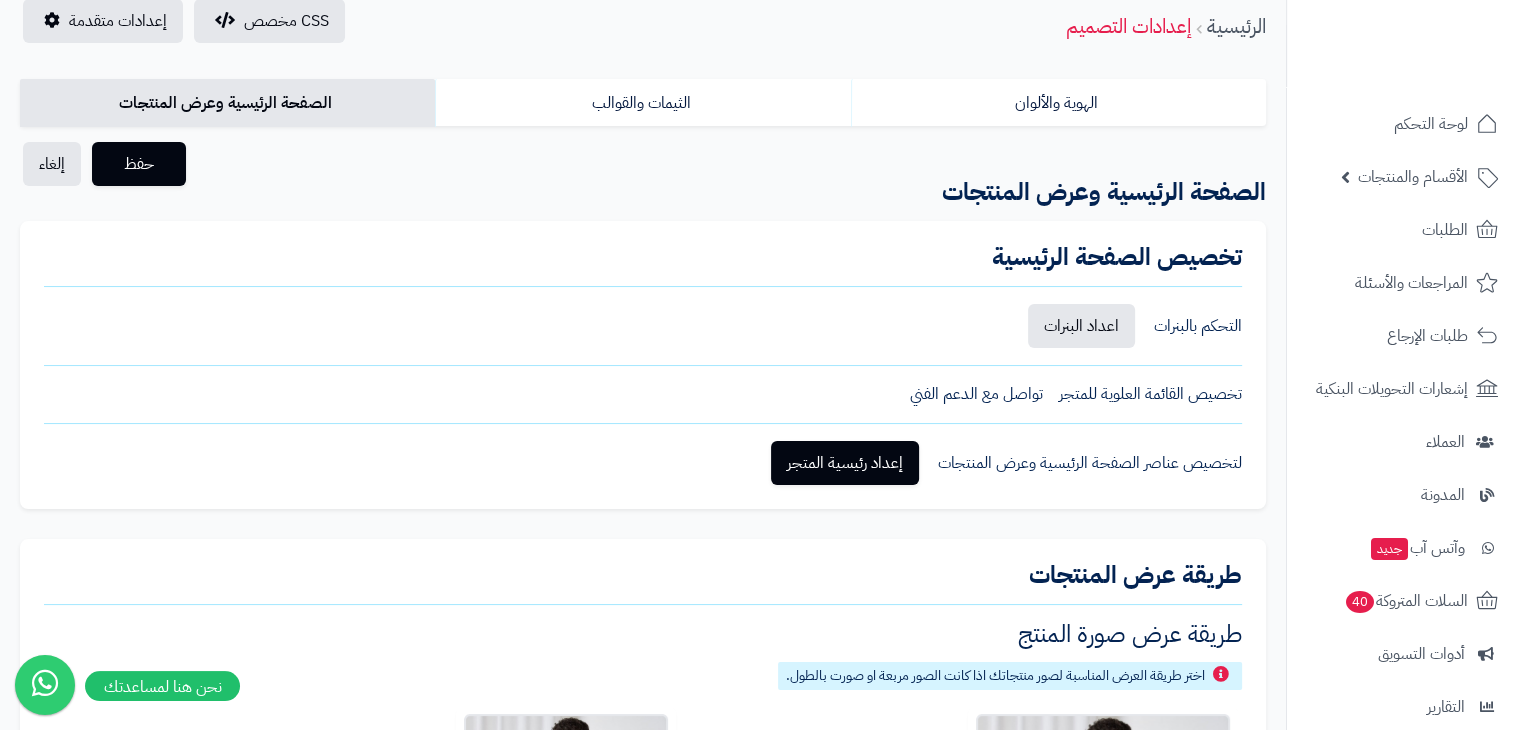click on "الصفحة الرئيسية وعرض المنتجات" at bounding box center (227, 103) 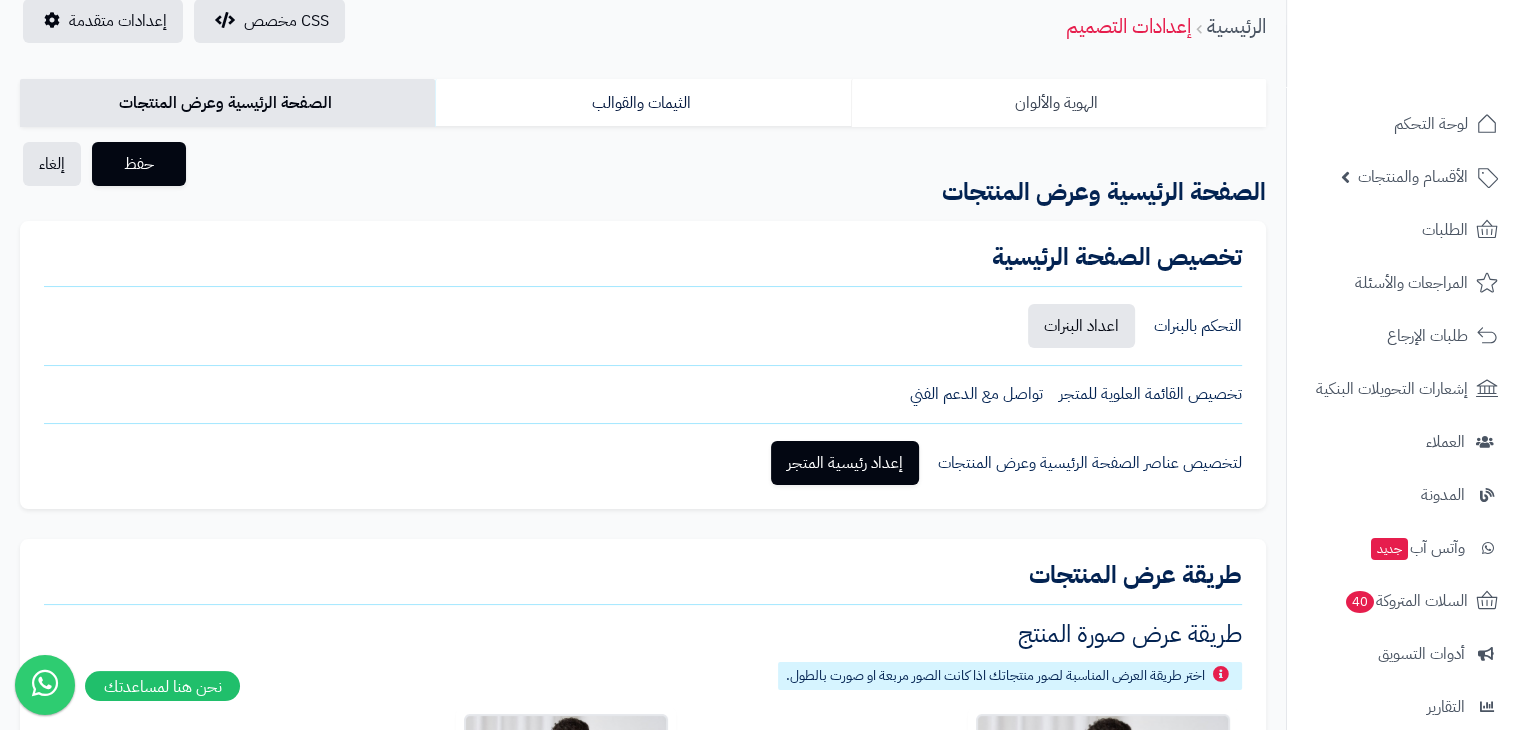 click on "الهوية والألوان" at bounding box center [1058, 103] 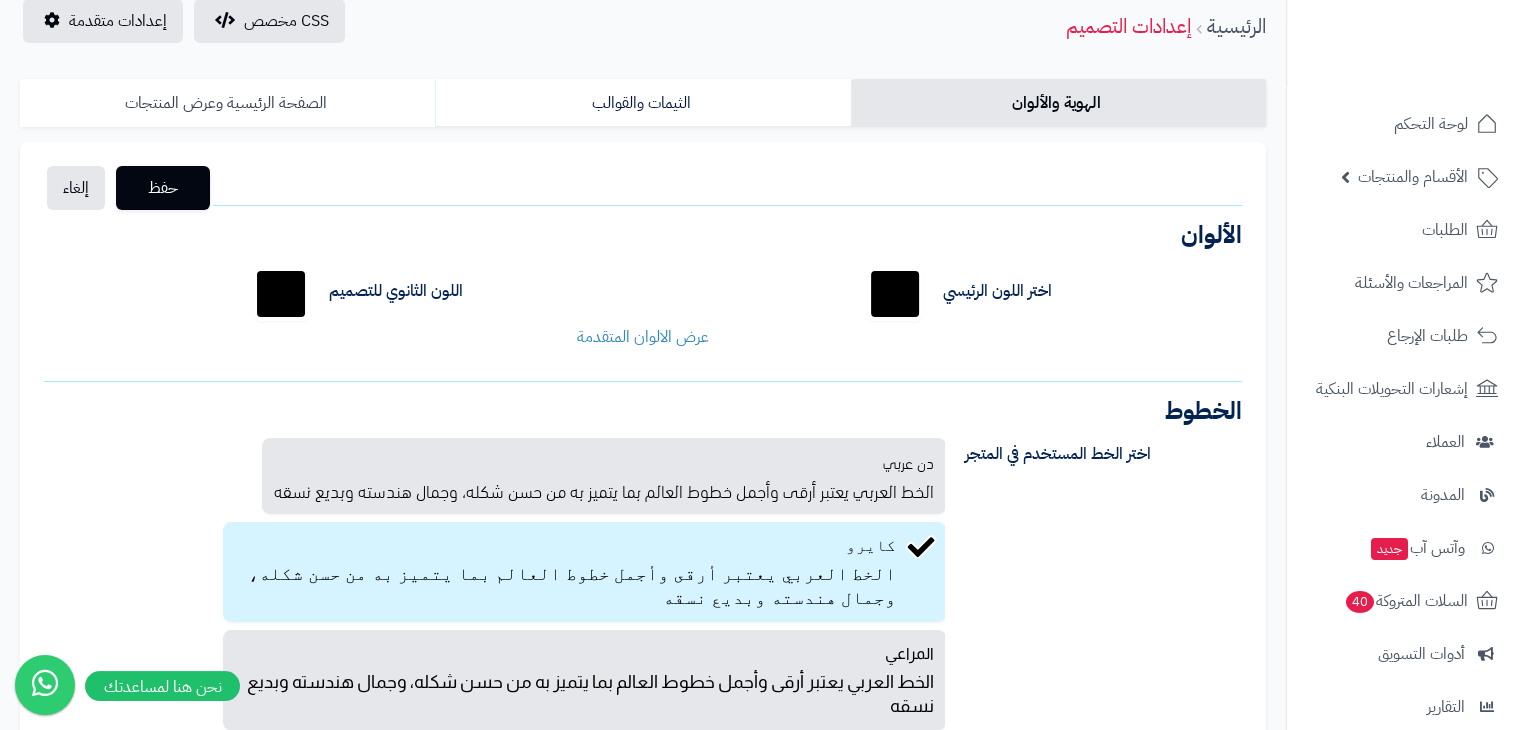 click on "الصفحة الرئيسية وعرض المنتجات" at bounding box center (227, 103) 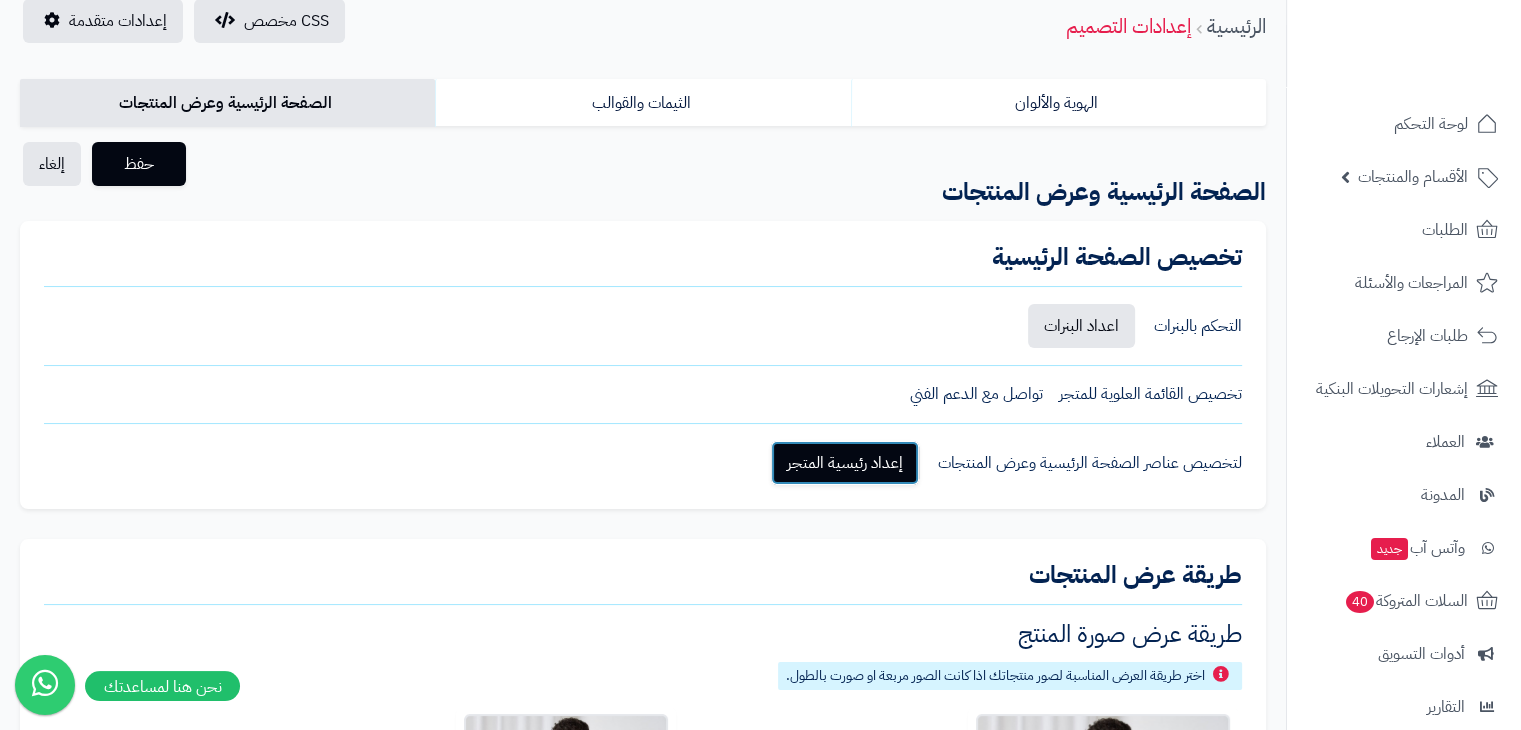 click on "إعداد رئيسية المتجر" at bounding box center (845, 463) 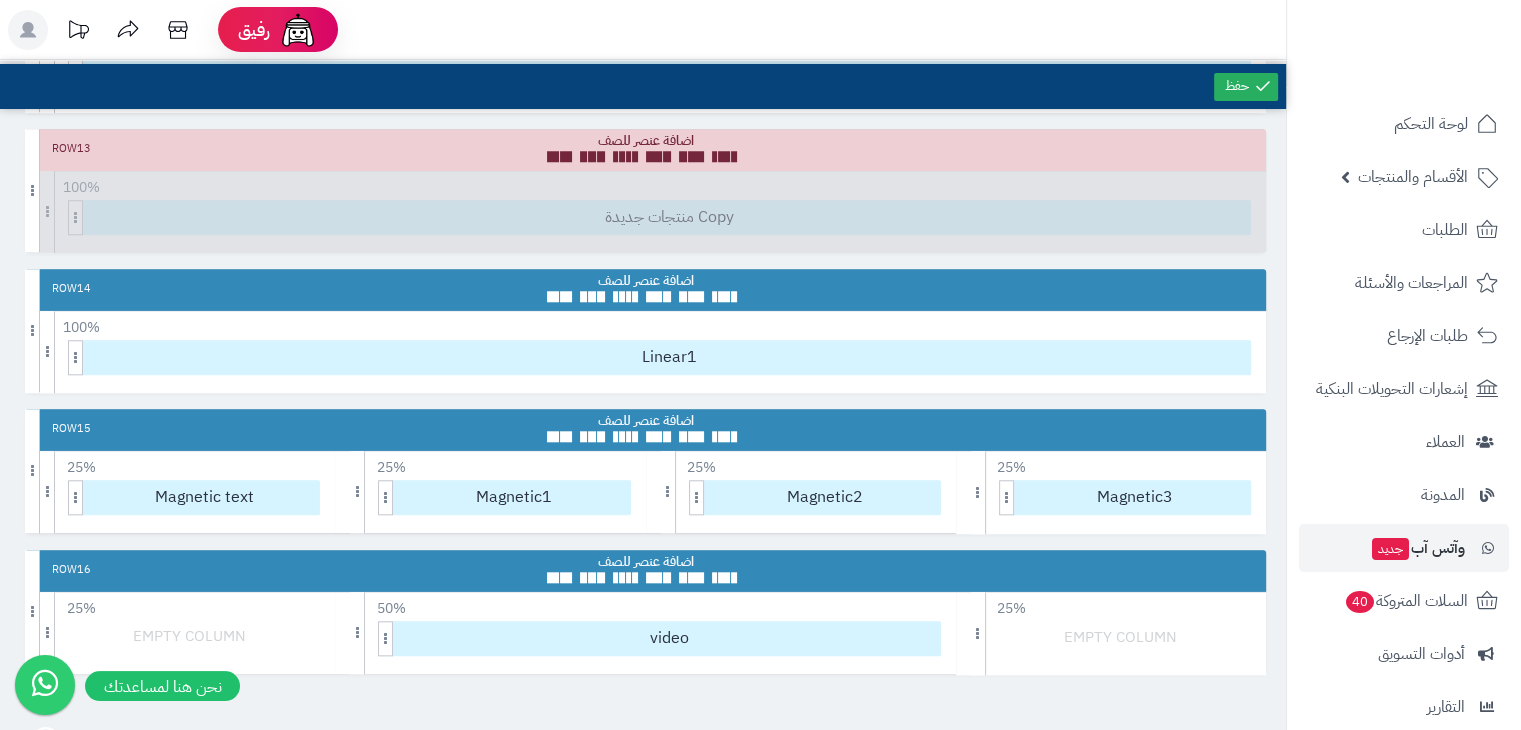 scroll, scrollTop: 1826, scrollLeft: 0, axis: vertical 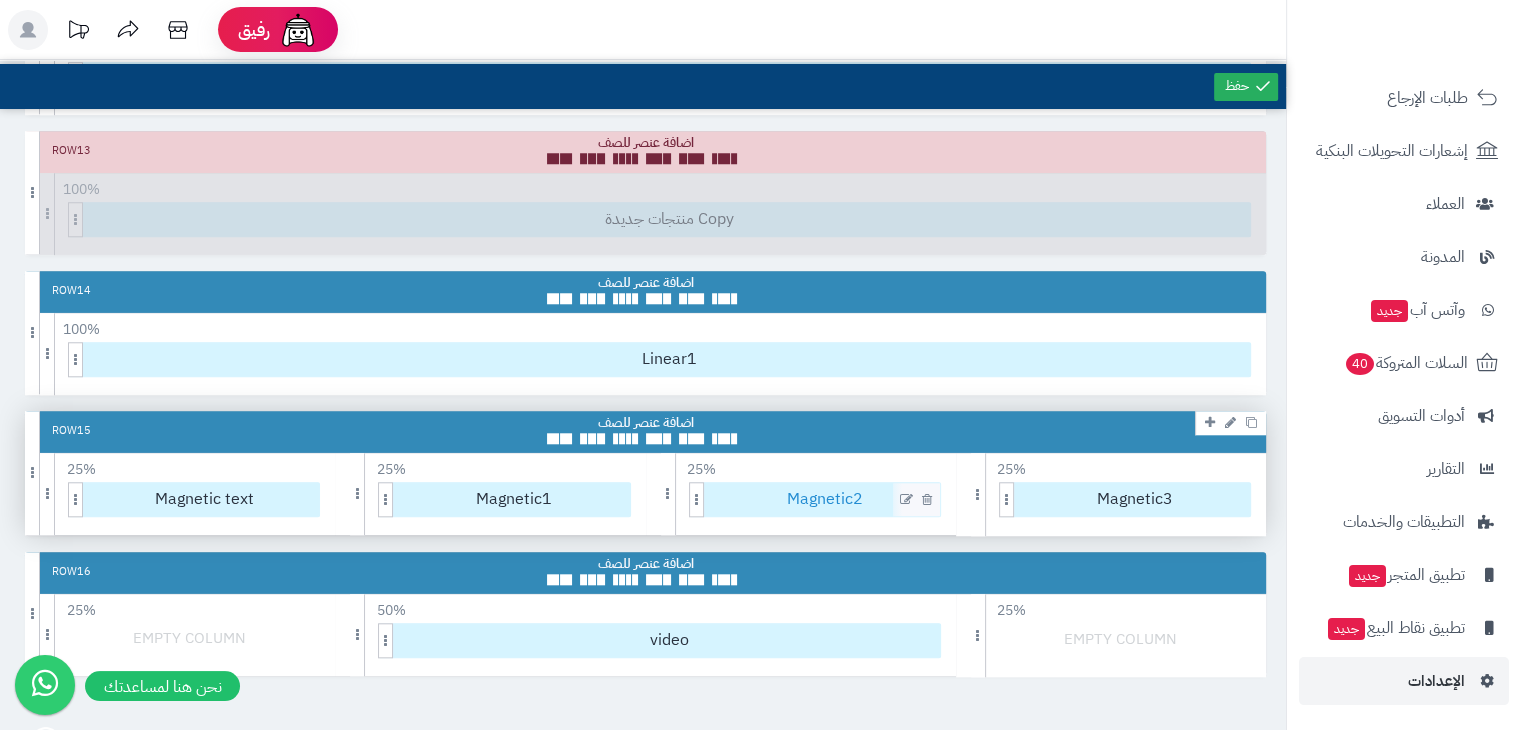 click on "Magnetic2" at bounding box center [825, 499] 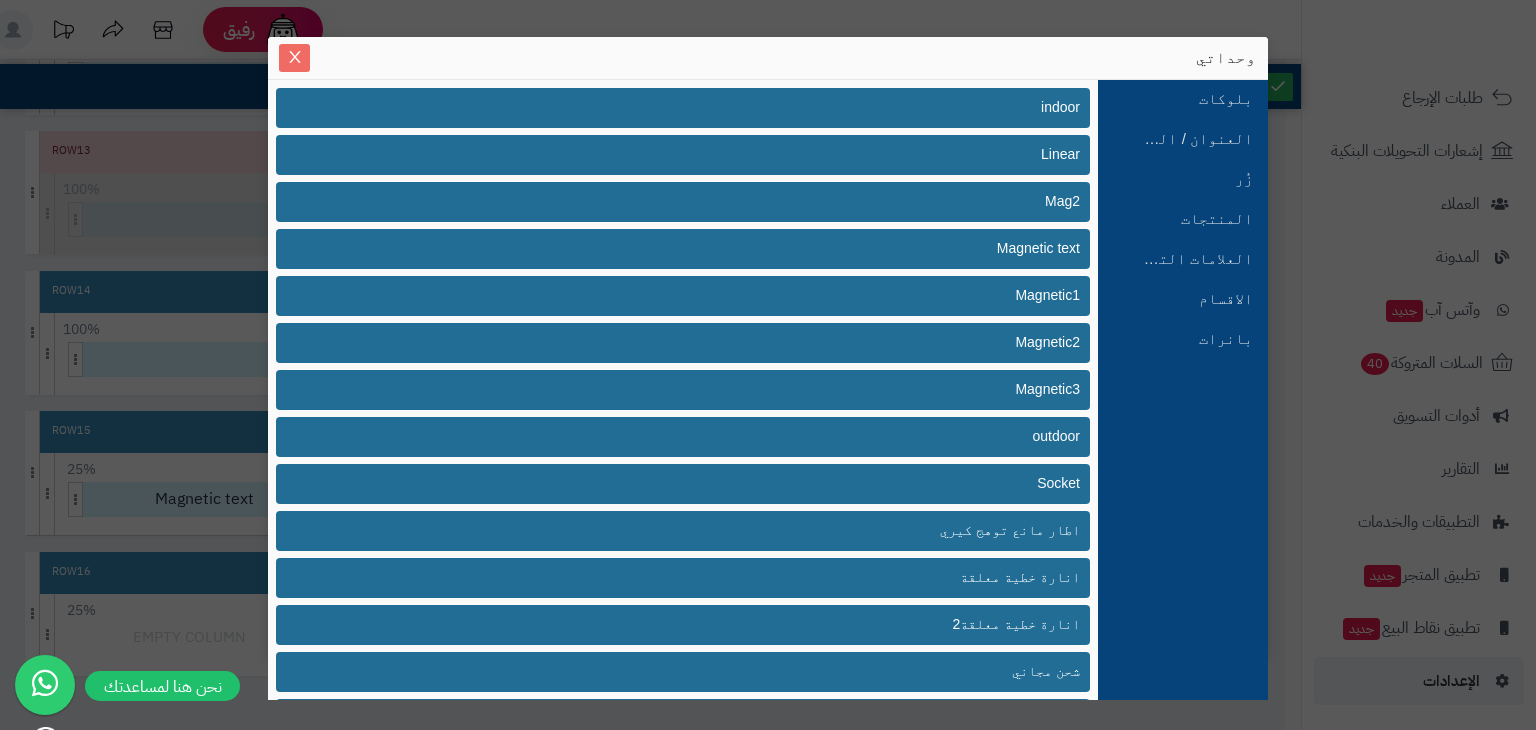 click 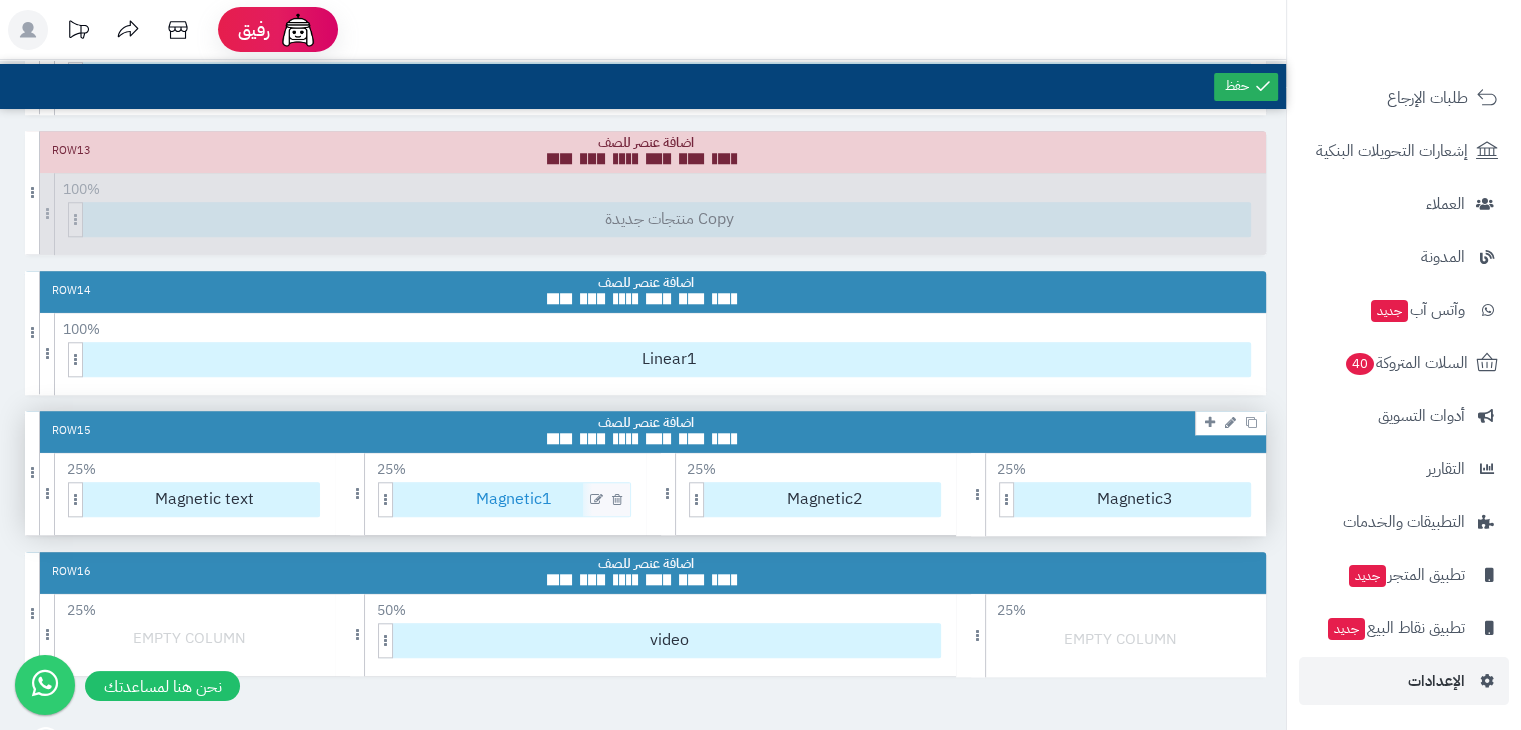 click on "Magnetic1" at bounding box center [514, 499] 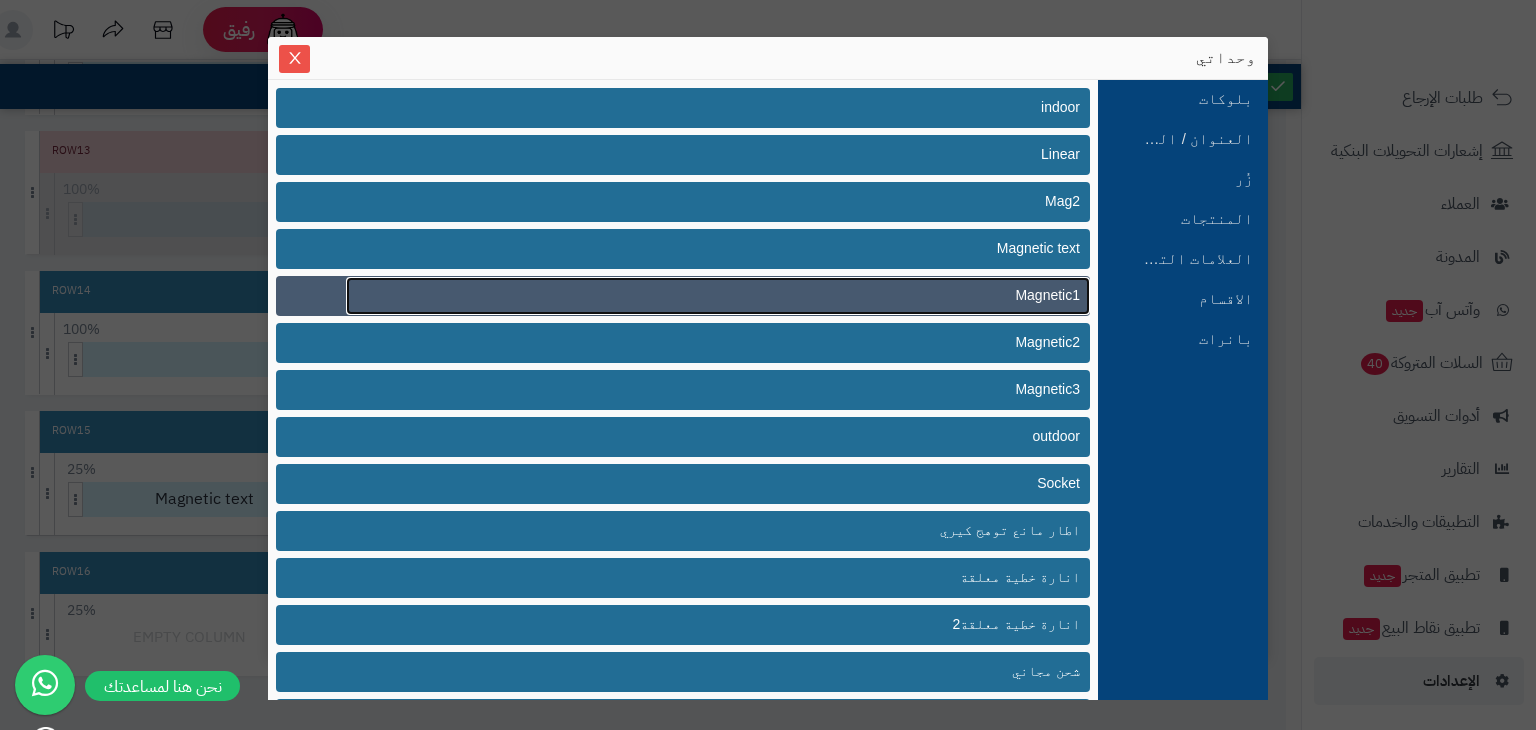 click on "Magnetic1" at bounding box center (1047, 295) 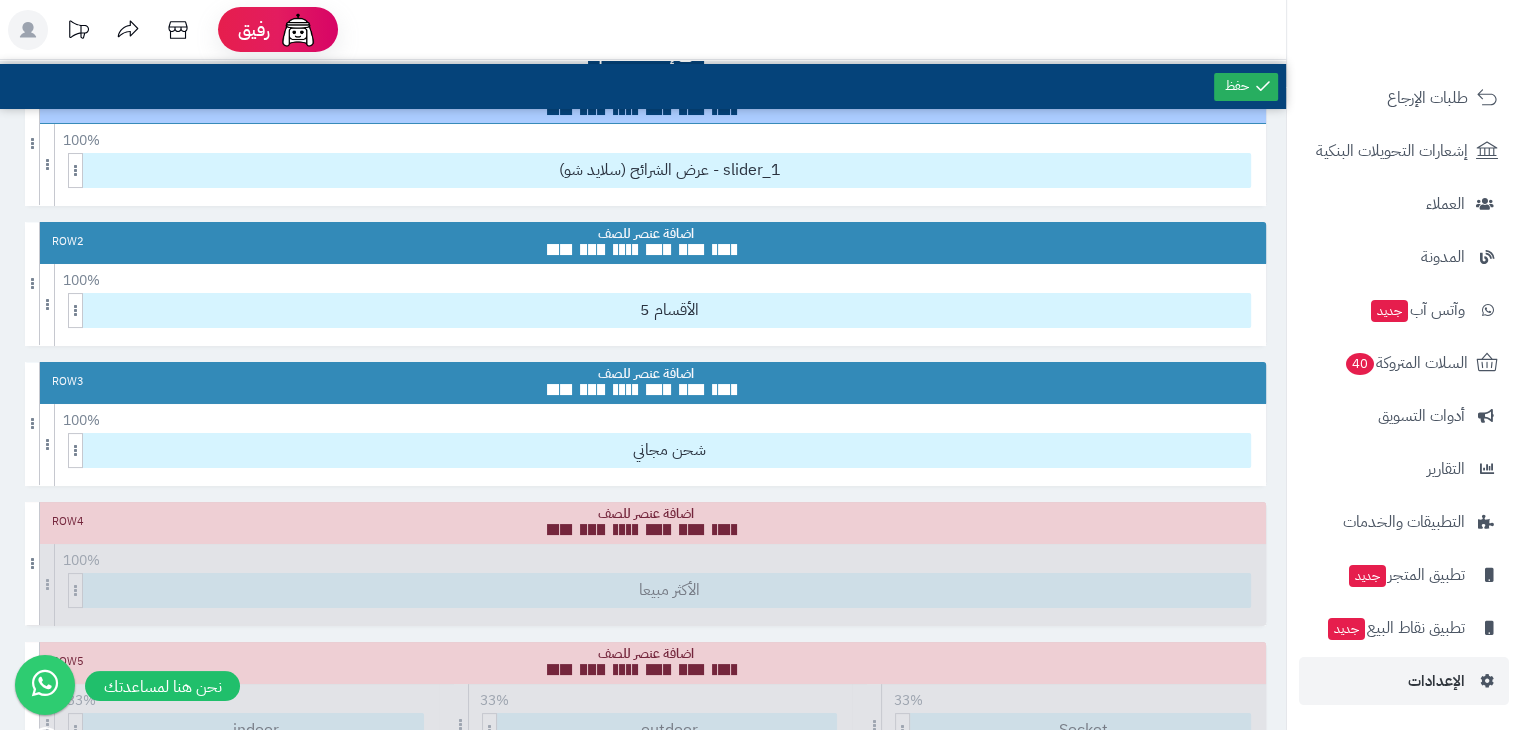 scroll, scrollTop: 0, scrollLeft: 0, axis: both 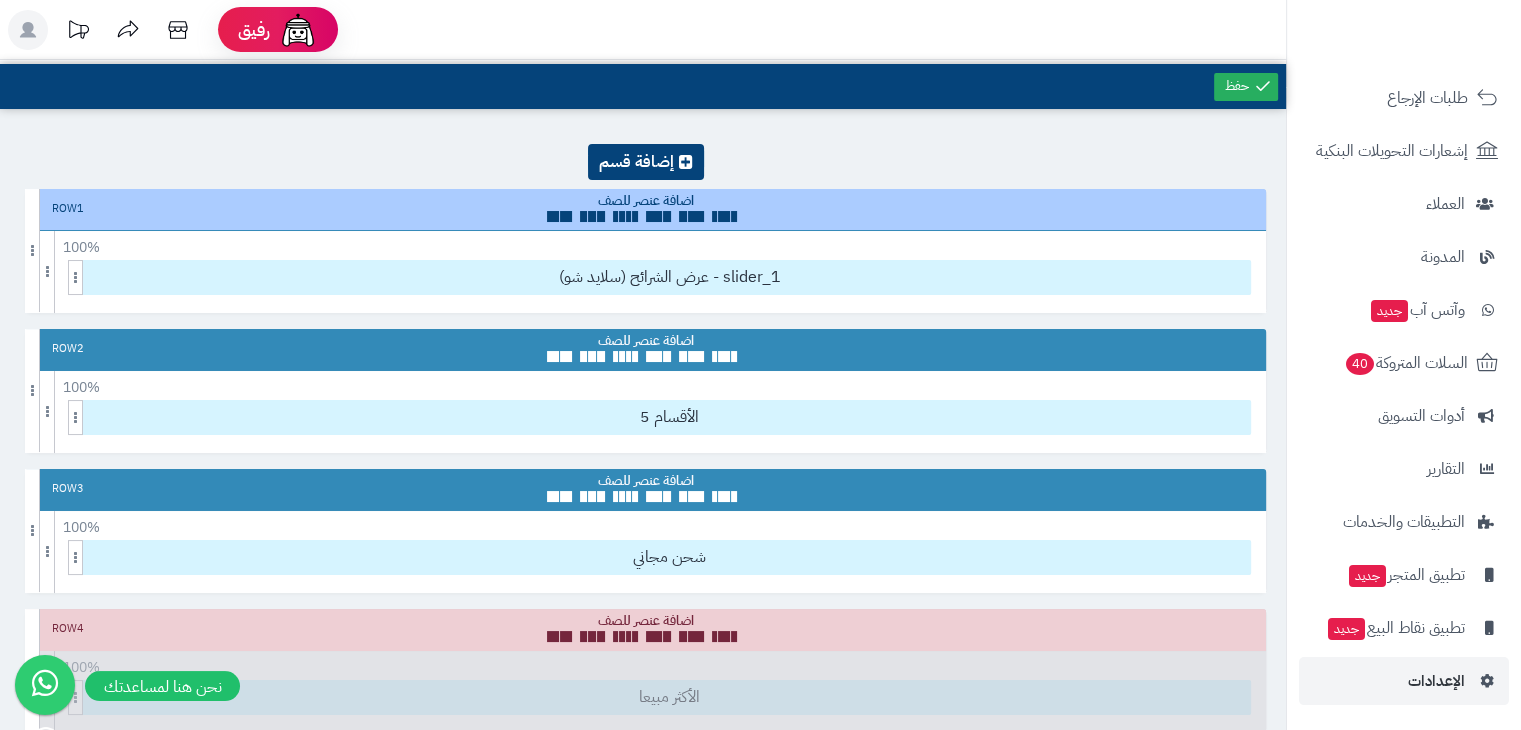 click on "Top Row  1 100 % 100 95 90 85 80 75 70 66 60 55 50 45 40 33 30 25 20 15 10 5 عرض الشرائح (سلايد شو) - slider_1 Row  2 100 % 100 95 90 85 80 75 70 66 60 55 50 45 40 33 30 25 20 15 10 5 الأقسام 5 Row  3 100 % 100 95 90 85 80 75 70 66 60 55 50 45 40 33 30 25 20 15 10 5 شحن مجاني Row  4 100 % 100 95 90 85 80 75 70 66 60 55 50 45 40 33 30 25 20 15 10 5 الأكثر مبيعا Row  5 33 % 100 95 90 85 80 75 70 66 60 55 50 45 40 33 30 25 20 15 10 5 indoor 33 % 100 95 90 85 80 75 70 66 60 55 50 45 40 33 30 25 20 15 10 5 outdoor 33 % 100 95 90 85 80 75 70 66 60 55 50 45 40 33 30 25 20 15 10 5 Socket Row  6 33 % 100 95 90 85 80 75 70 66 60 55 50 45 40 33 30 25 20 15 10 5 انارة خطية معلقة 33 % 100 95 90 85 80 75 70 66 60 55 50 45 40 33 30 25 20 15 10 5 Linear 33 % 100 95 90 85 80 75 70 66 60 55 50 45 40 33 30 25 20 15 10 5 ياديان Row  7 100 % 100 95 90 85 80 75 70 66 60 55 50 45 40 33 30 25 20 15 10 5 التصنيفات الرئيسية 25 % 100 95 90 85 80 75 70 66 60" at bounding box center (643, 1498) 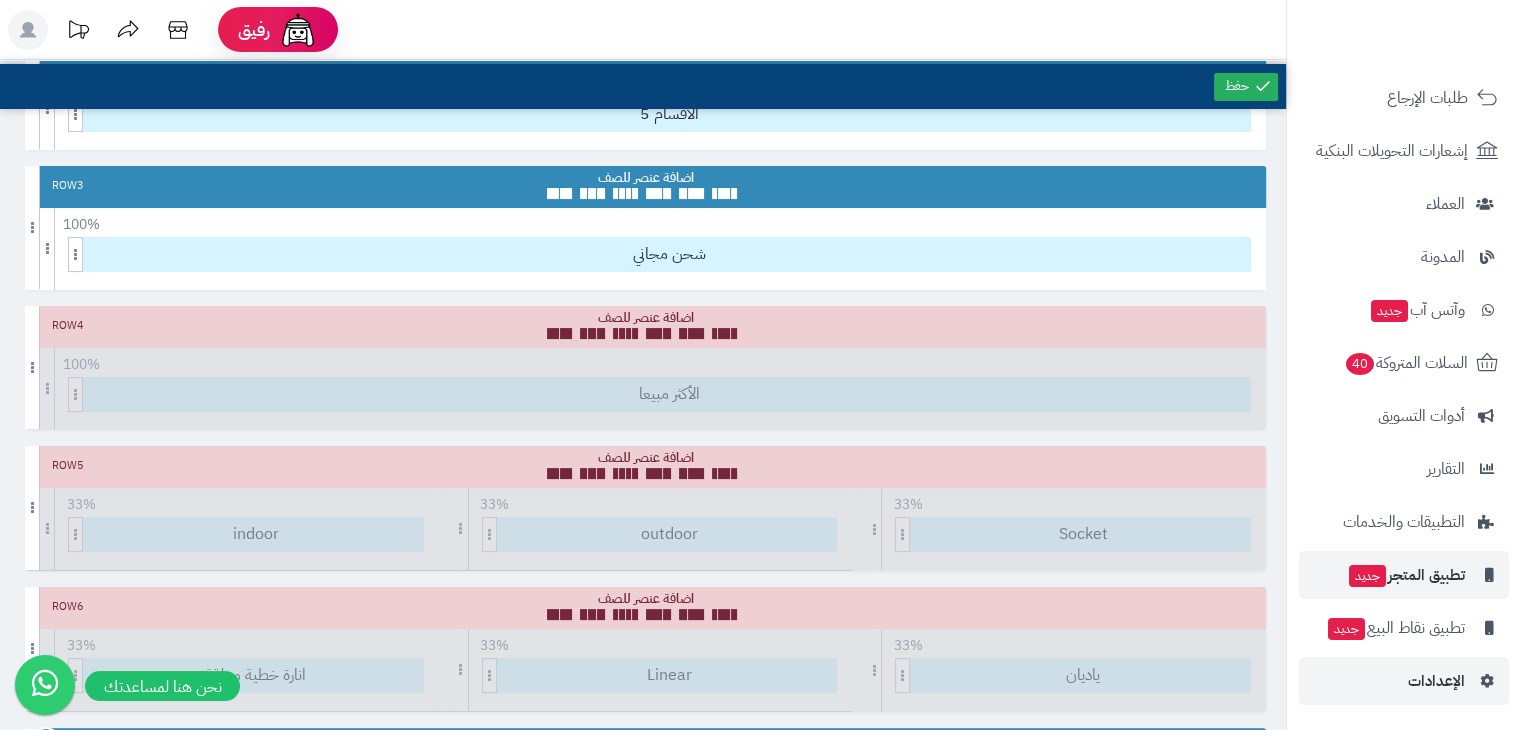 scroll, scrollTop: 304, scrollLeft: 0, axis: vertical 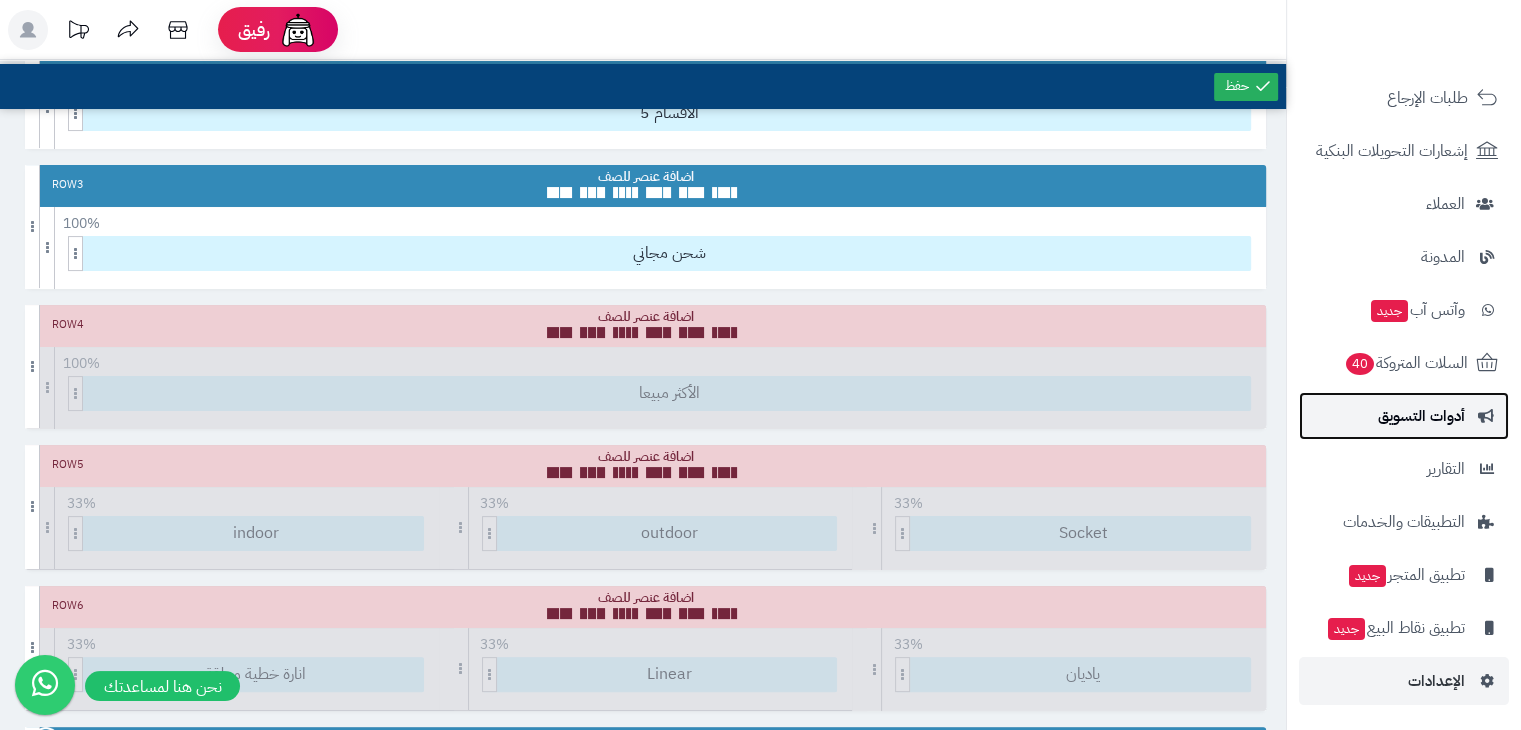 click on "أدوات التسويق" at bounding box center [1404, 416] 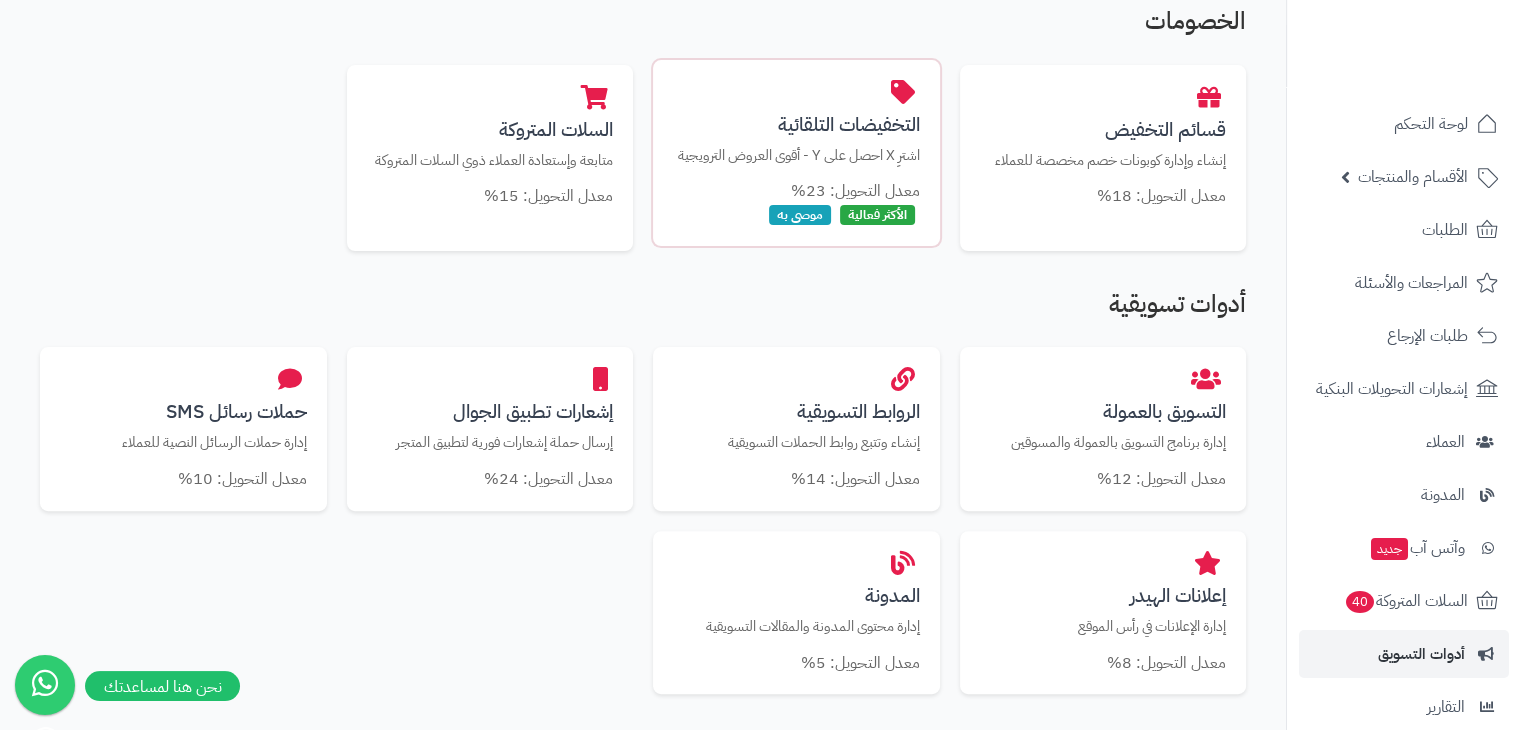 scroll, scrollTop: 496, scrollLeft: 0, axis: vertical 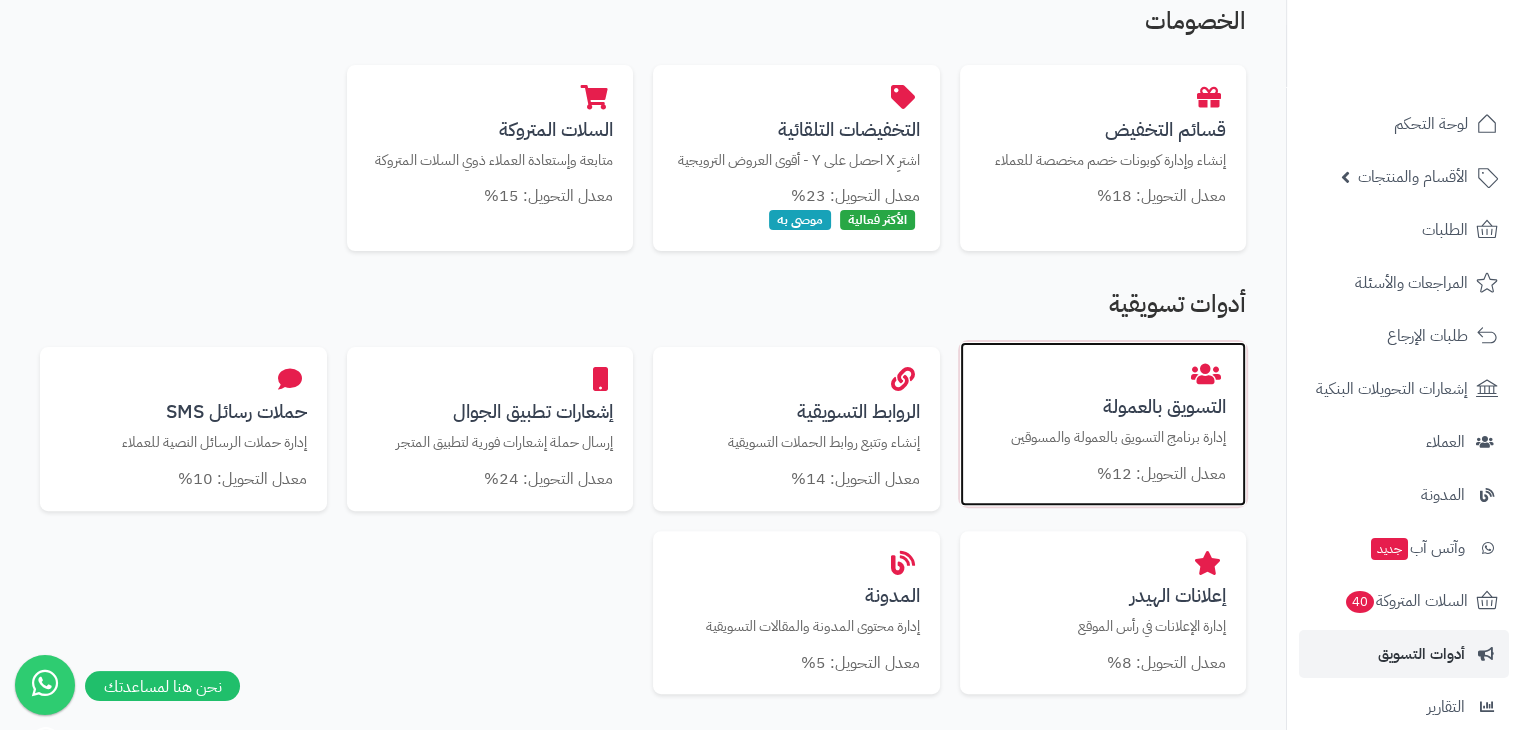 click on "التسويق بالعمولة إدارة برنامج التسويق بالعمولة والمسوقين
معدل التحويل: 12%" at bounding box center (1103, 424) 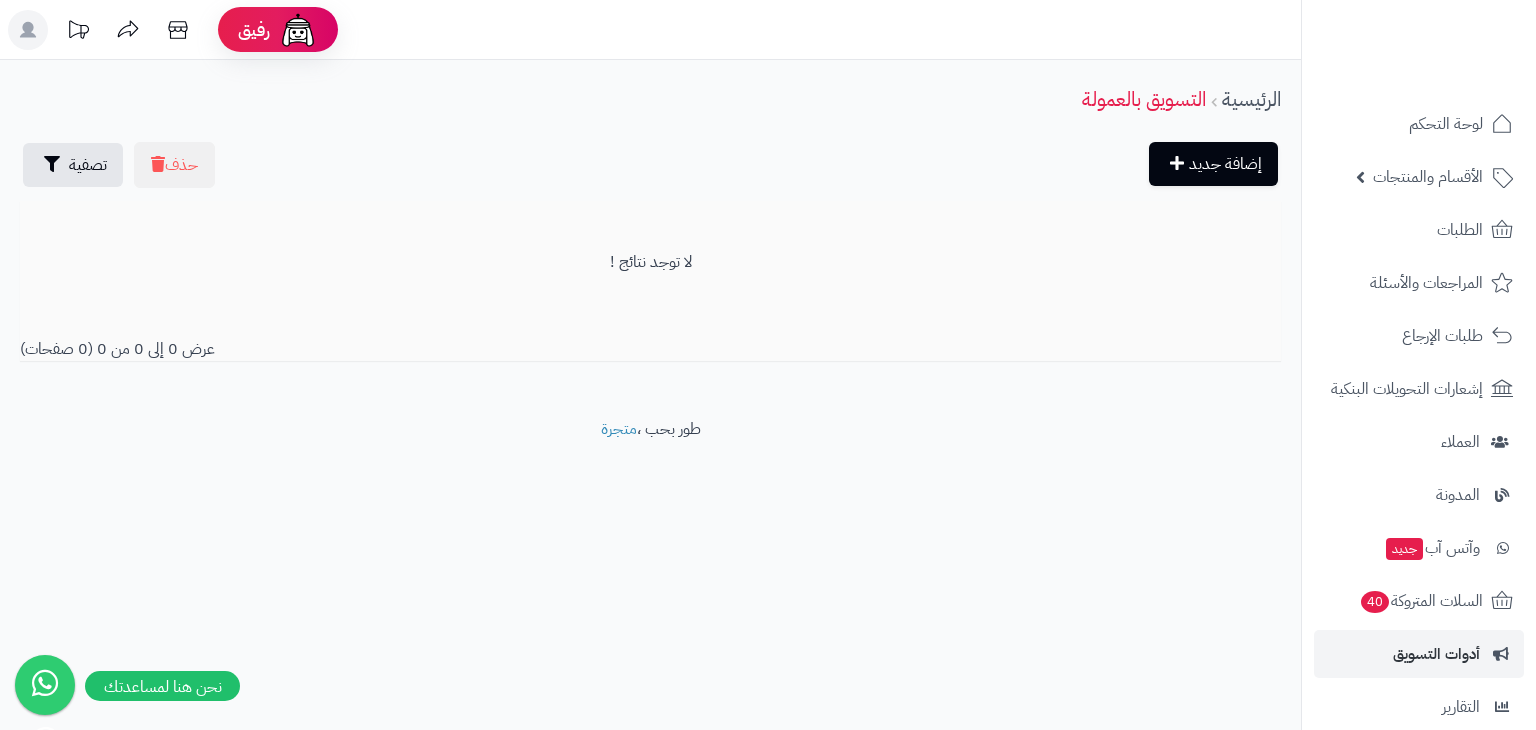 scroll, scrollTop: 0, scrollLeft: 0, axis: both 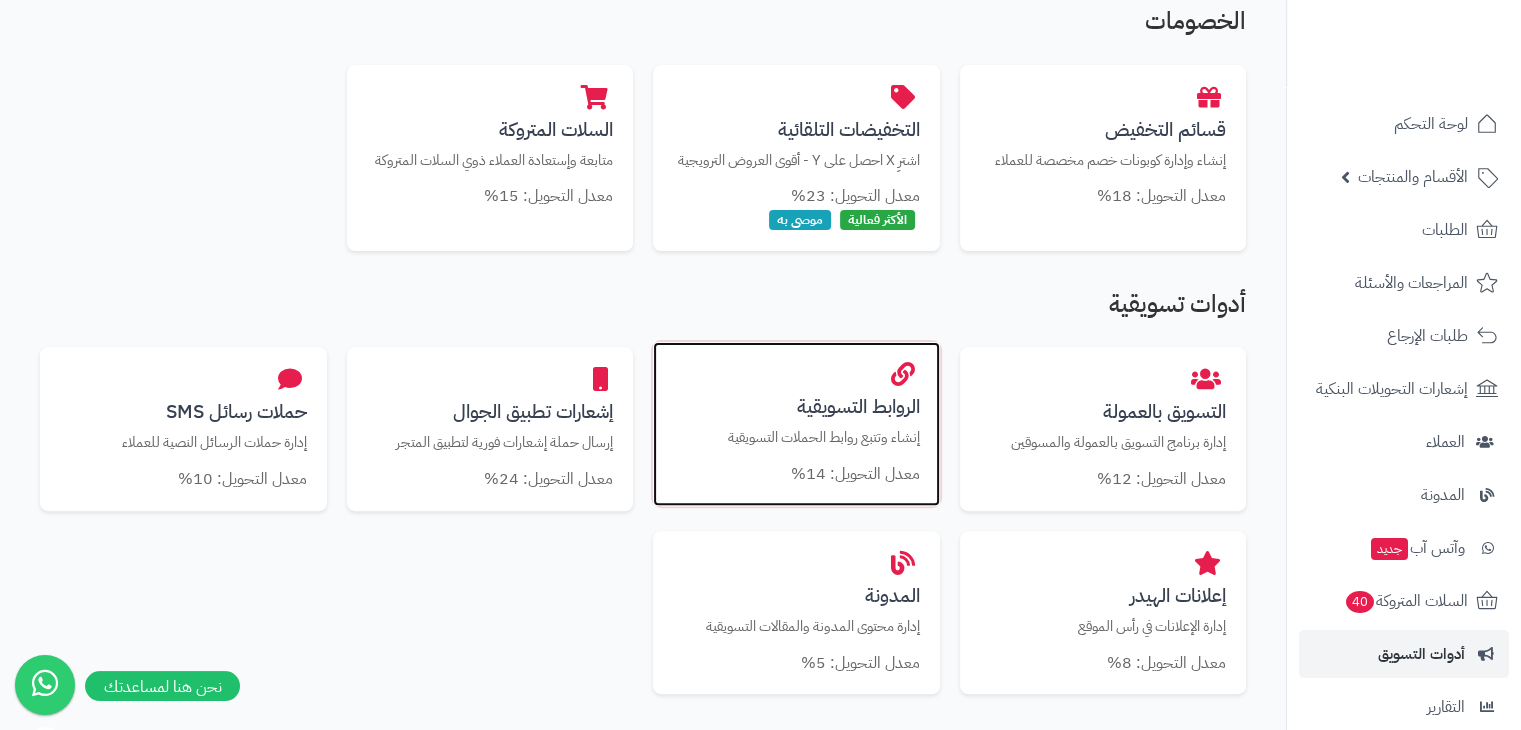click on "الروابط التسويقية" at bounding box center (796, 406) 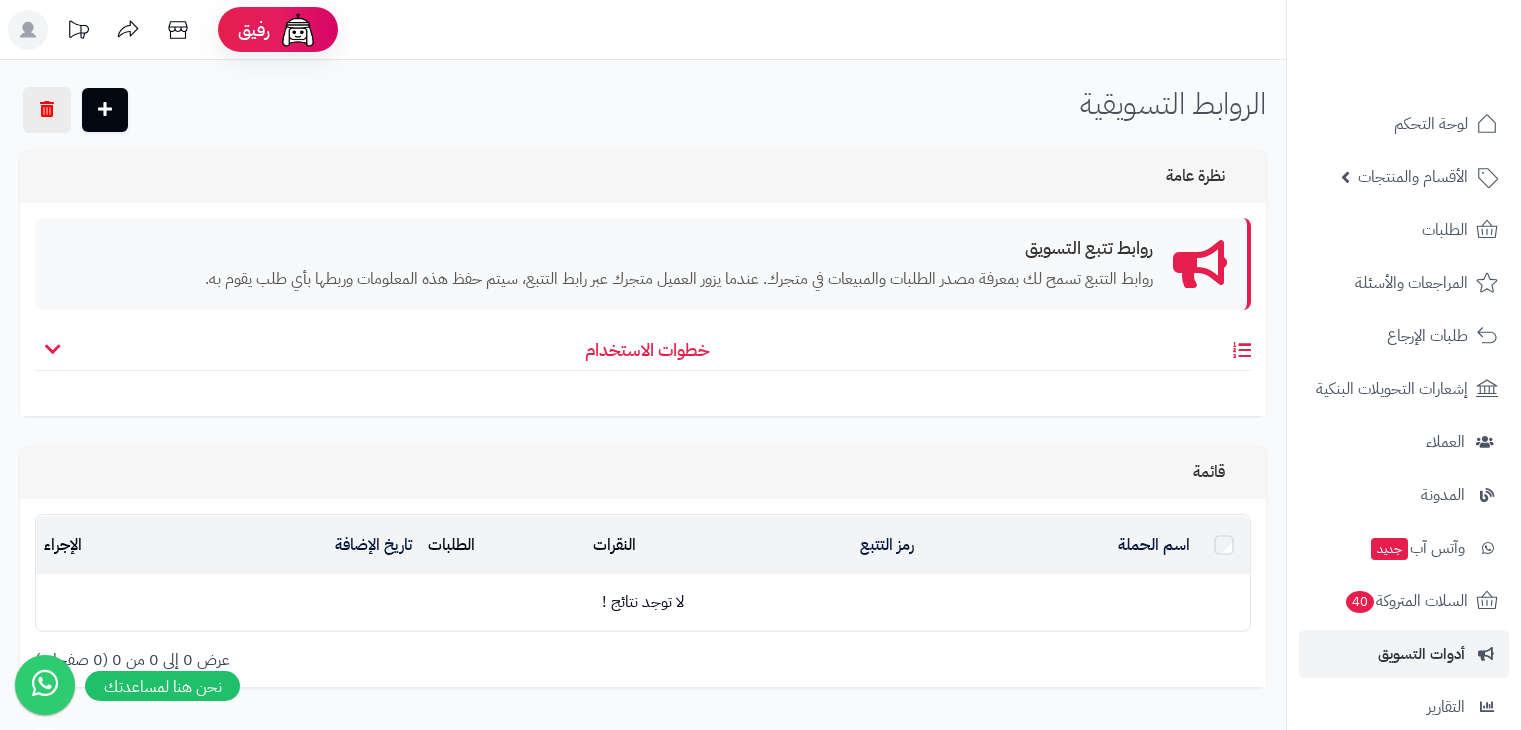 scroll, scrollTop: 0, scrollLeft: 0, axis: both 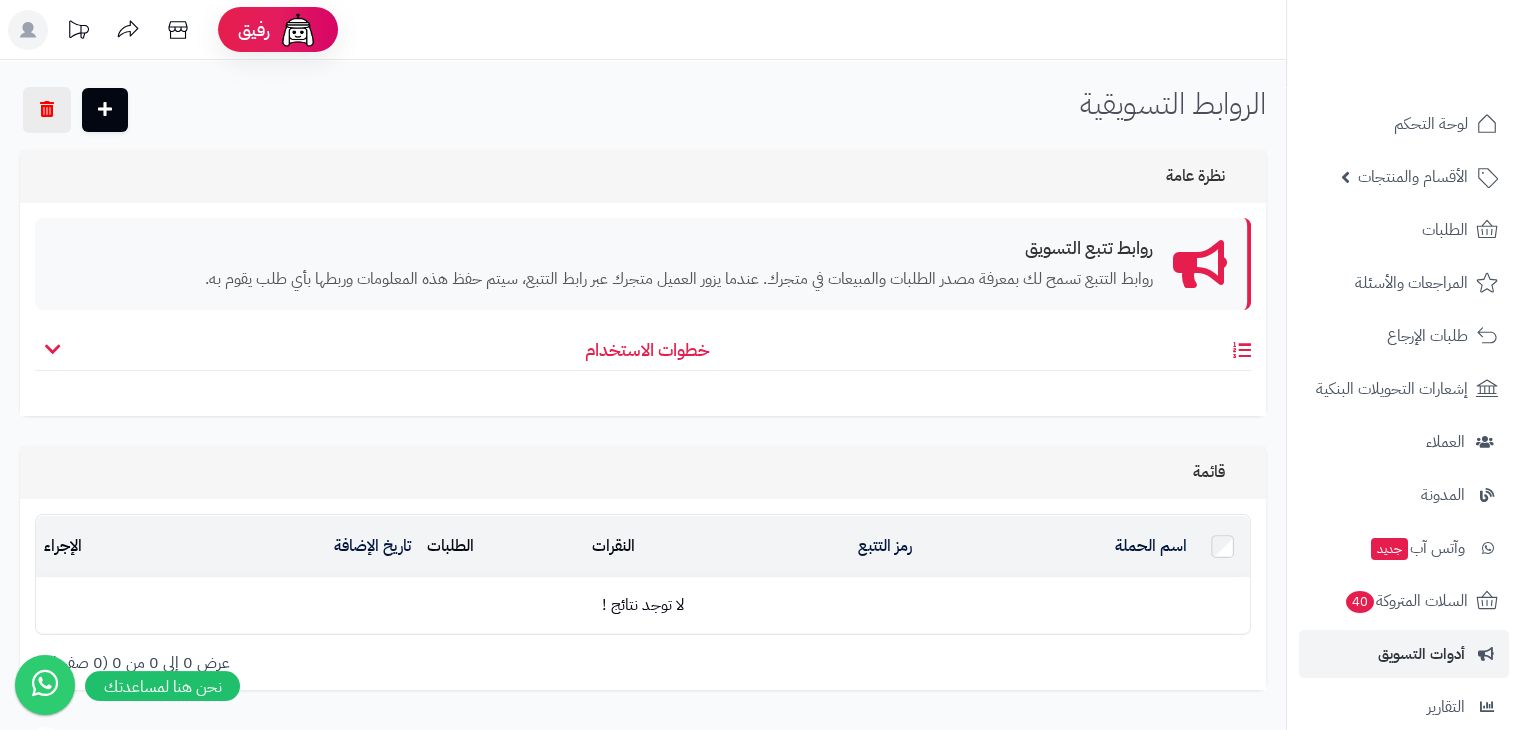 click on "خطوات الاستخدام" at bounding box center [643, 355] 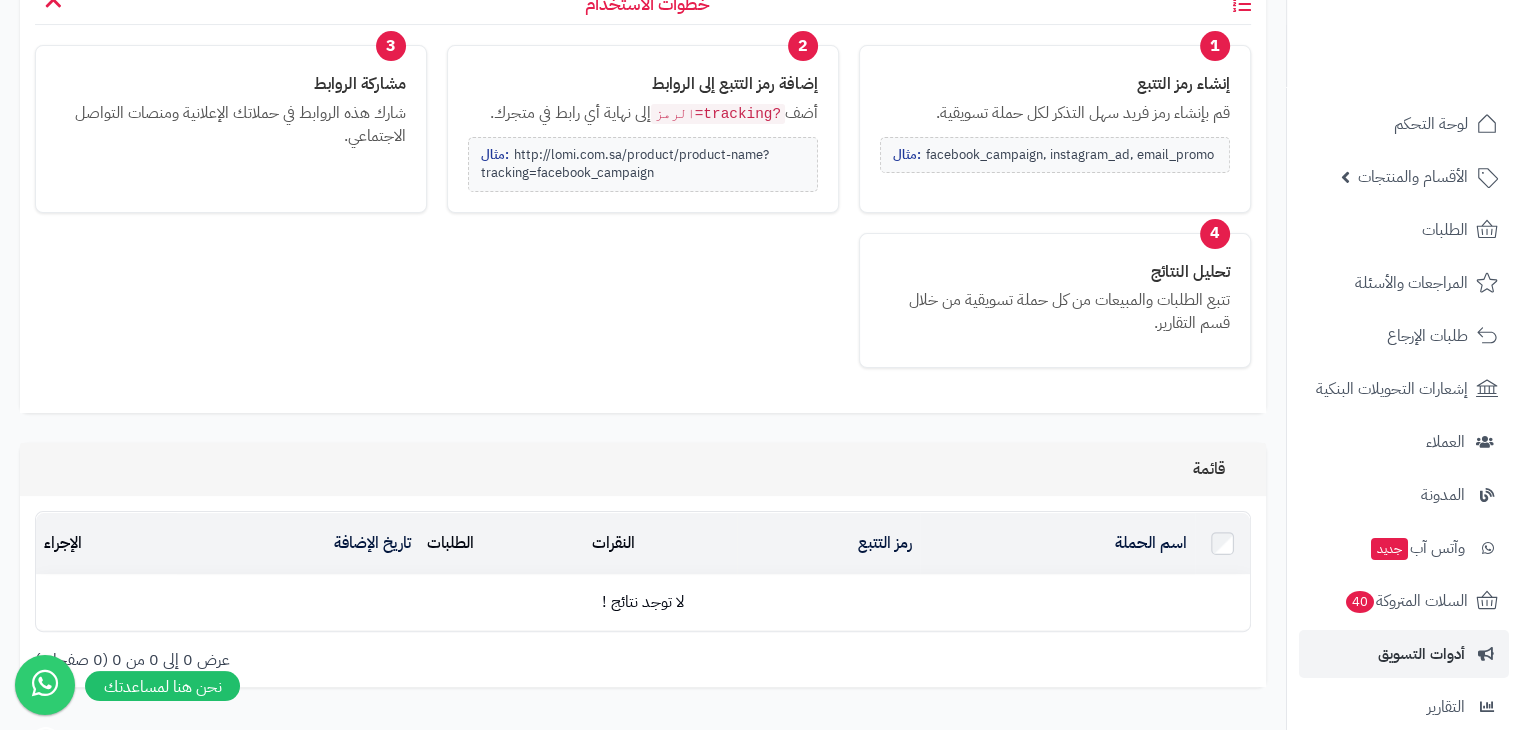 scroll, scrollTop: 465, scrollLeft: 0, axis: vertical 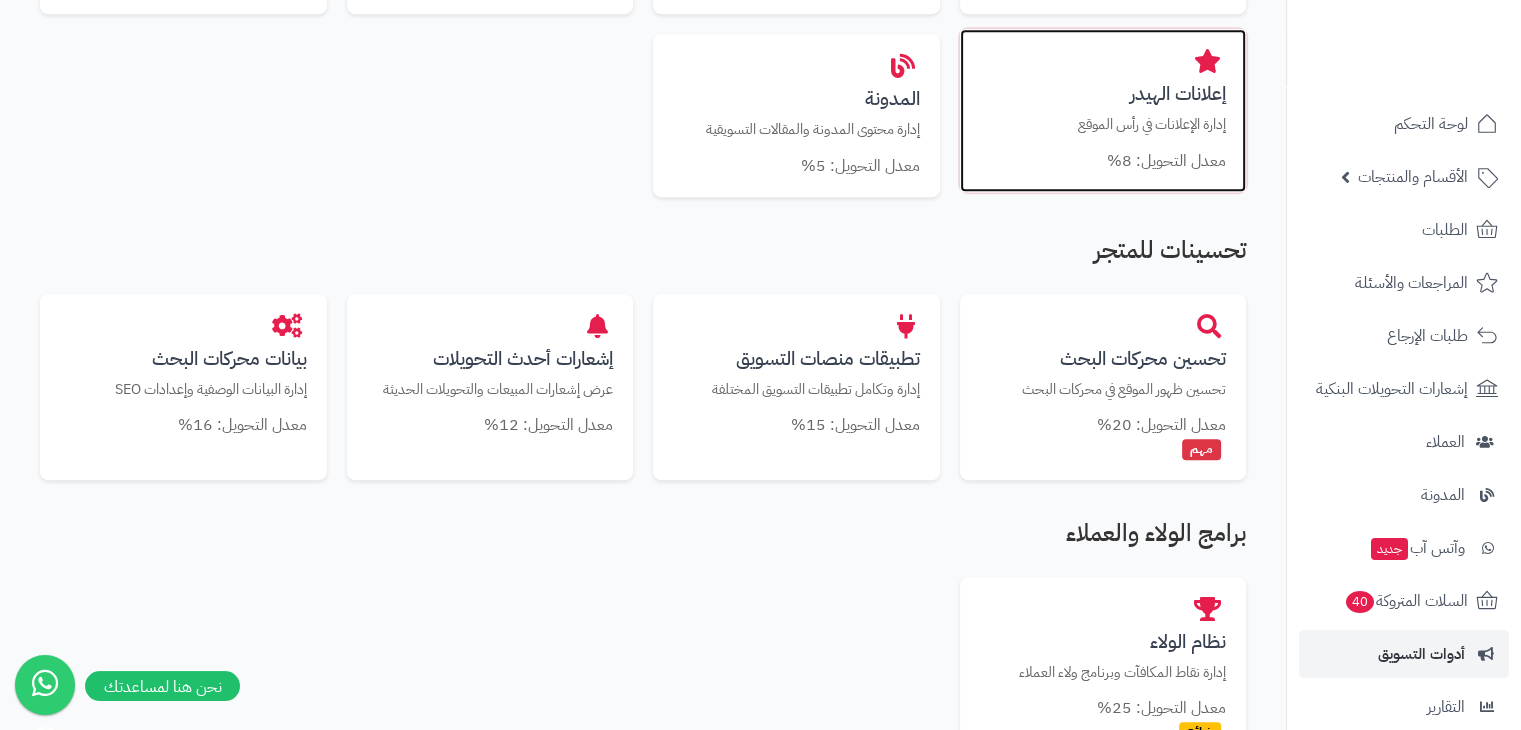 click on "إعلانات الهيدر" at bounding box center (1103, 93) 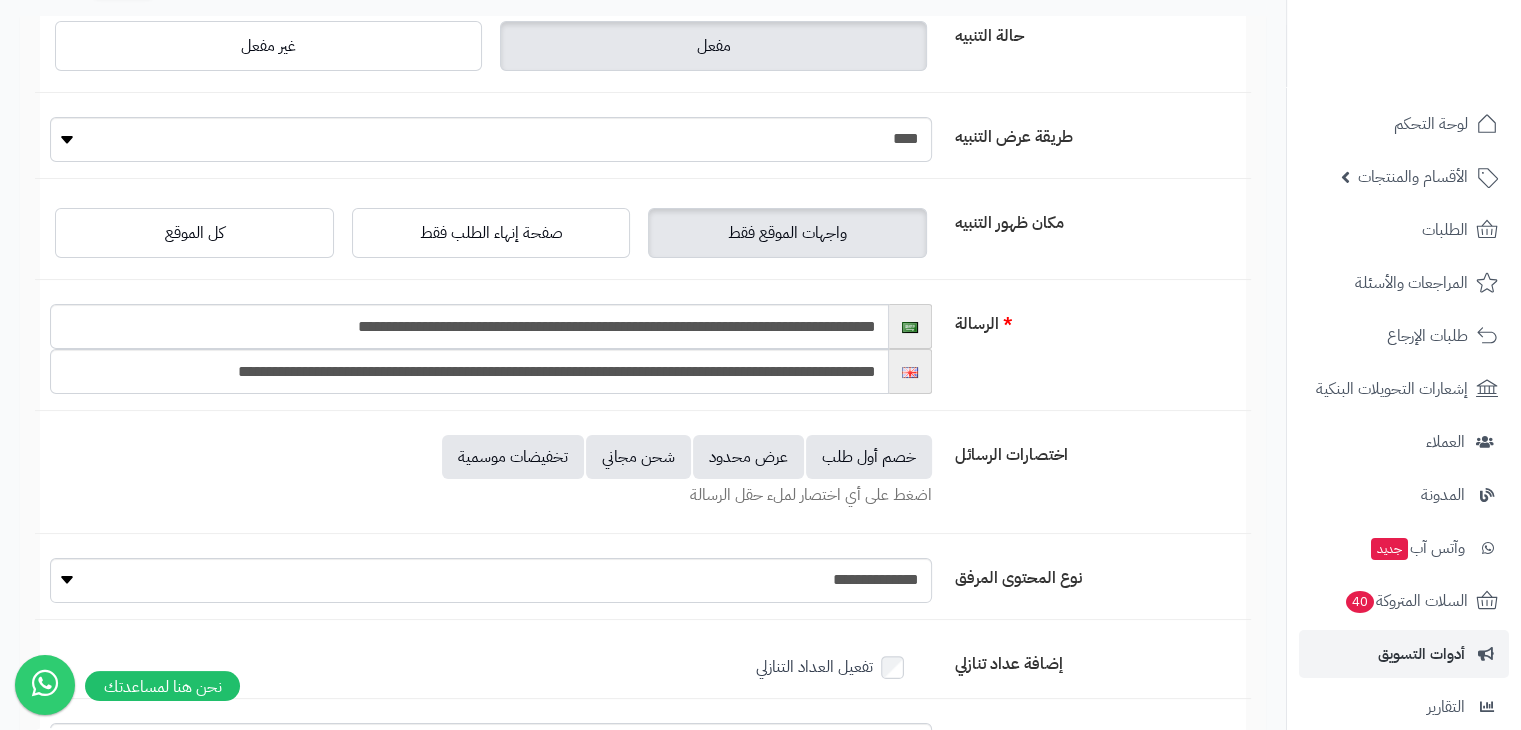 scroll, scrollTop: 136, scrollLeft: 0, axis: vertical 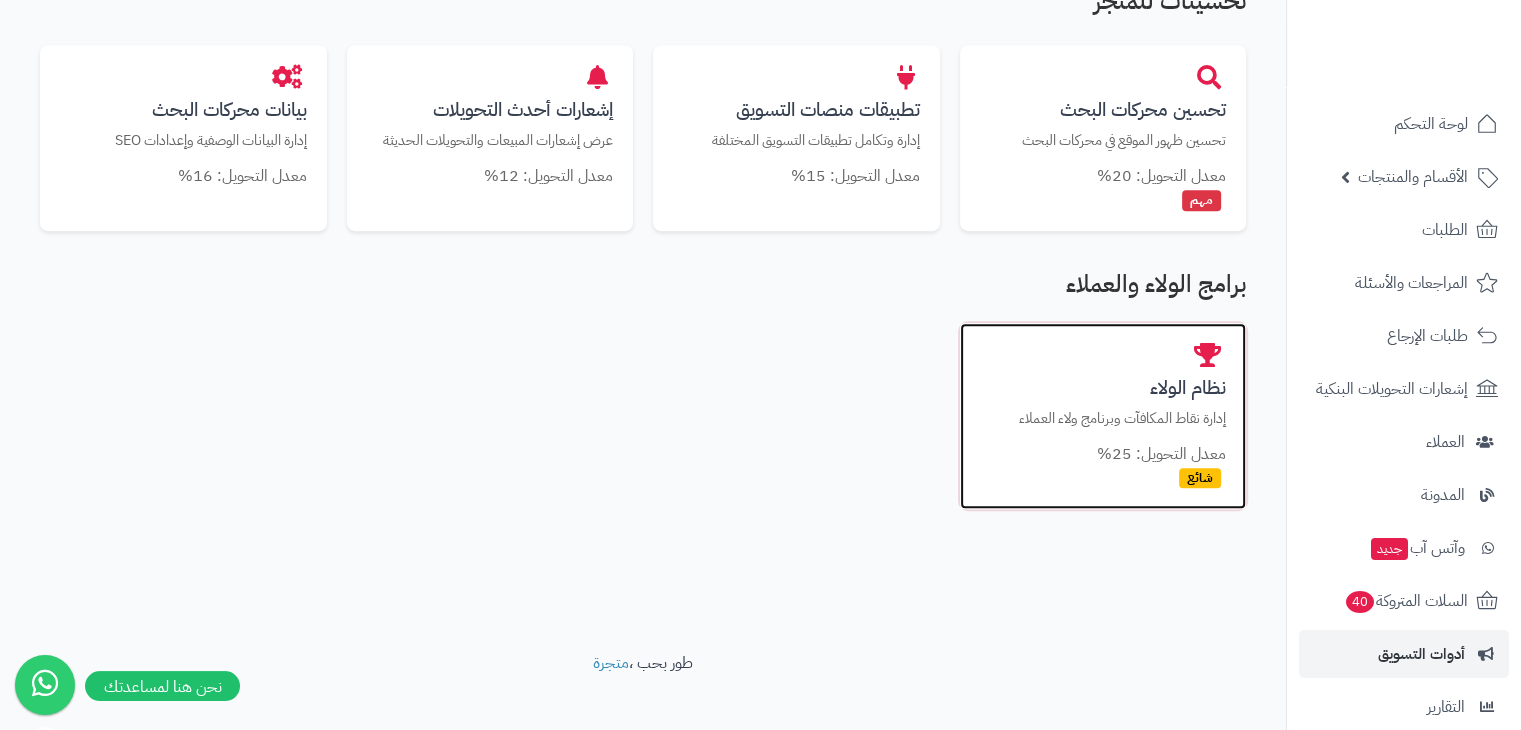 click on "نظام الولاء إدارة نقاط المكافآت وبرنامج ولاء العملاء
معدل التحويل: 25%
شائع" at bounding box center (1103, 416) 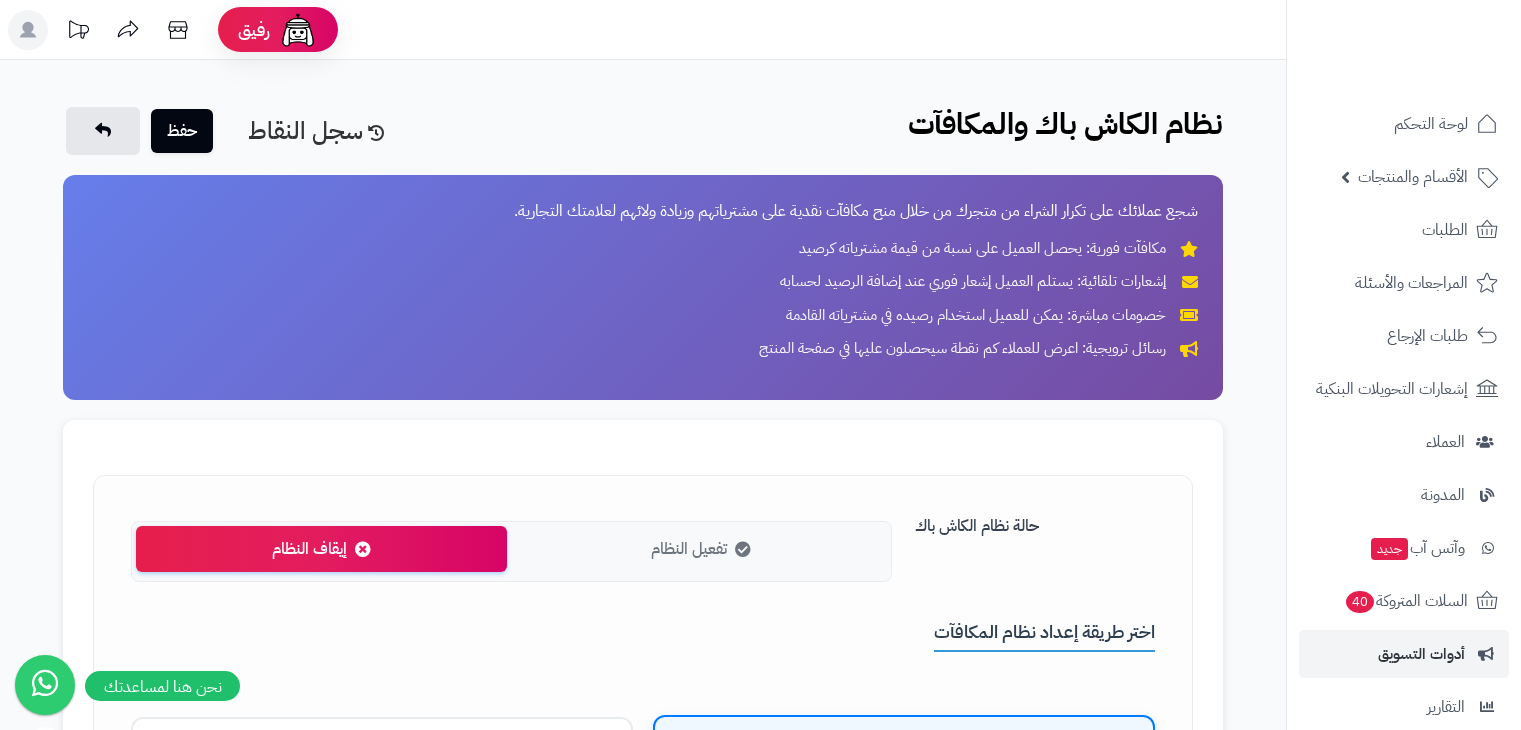 scroll, scrollTop: 0, scrollLeft: 0, axis: both 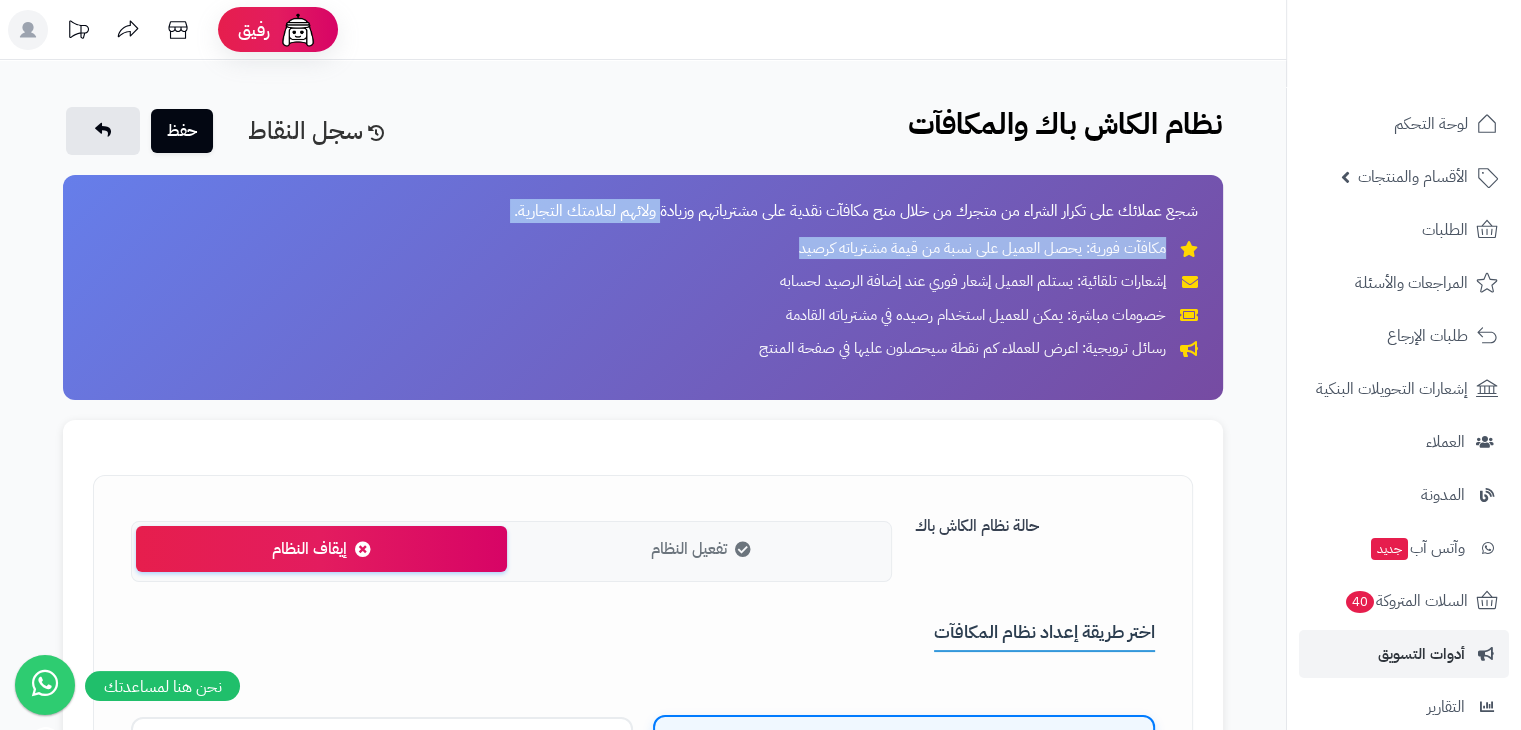 drag, startPoint x: 662, startPoint y: 221, endPoint x: 486, endPoint y: 224, distance: 176.02557 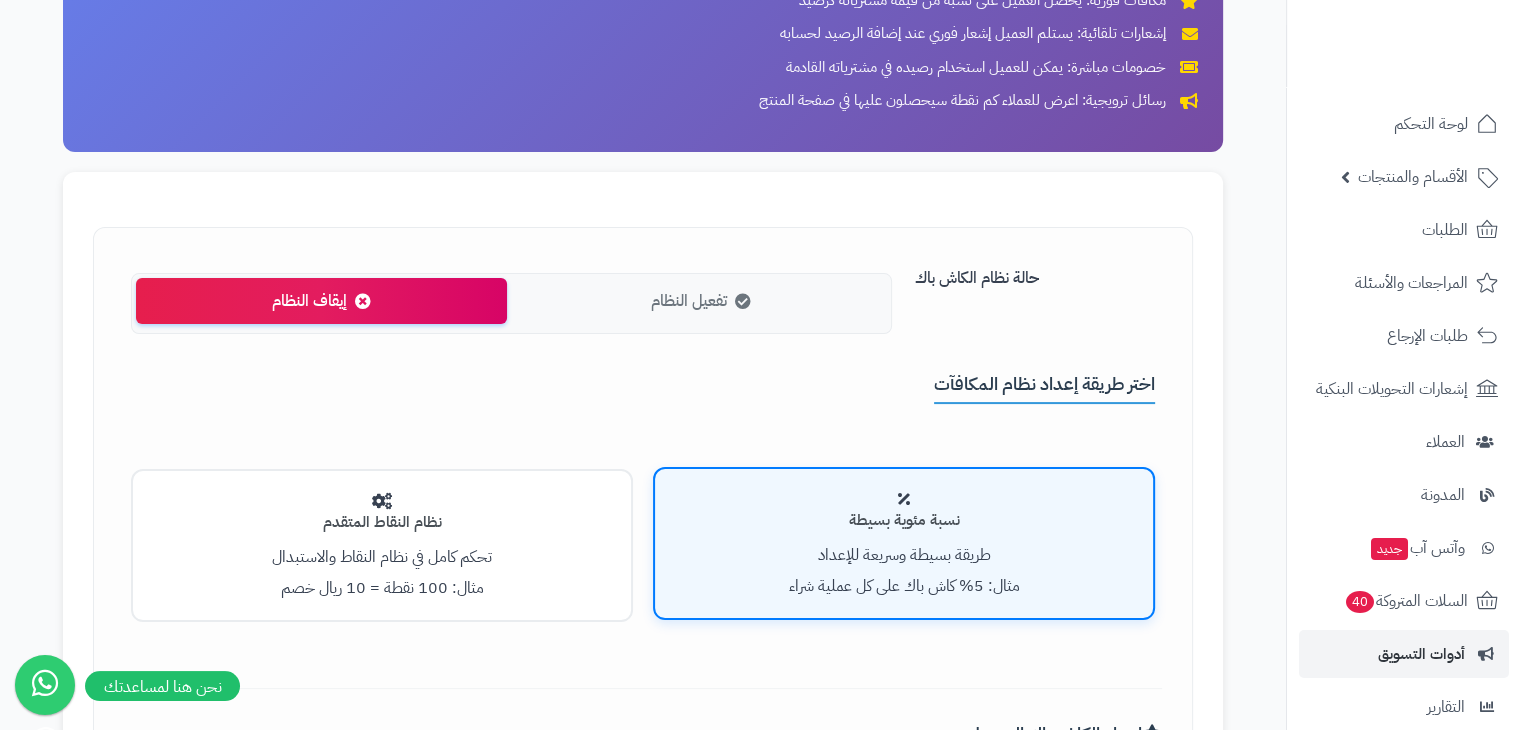 scroll, scrollTop: 0, scrollLeft: 0, axis: both 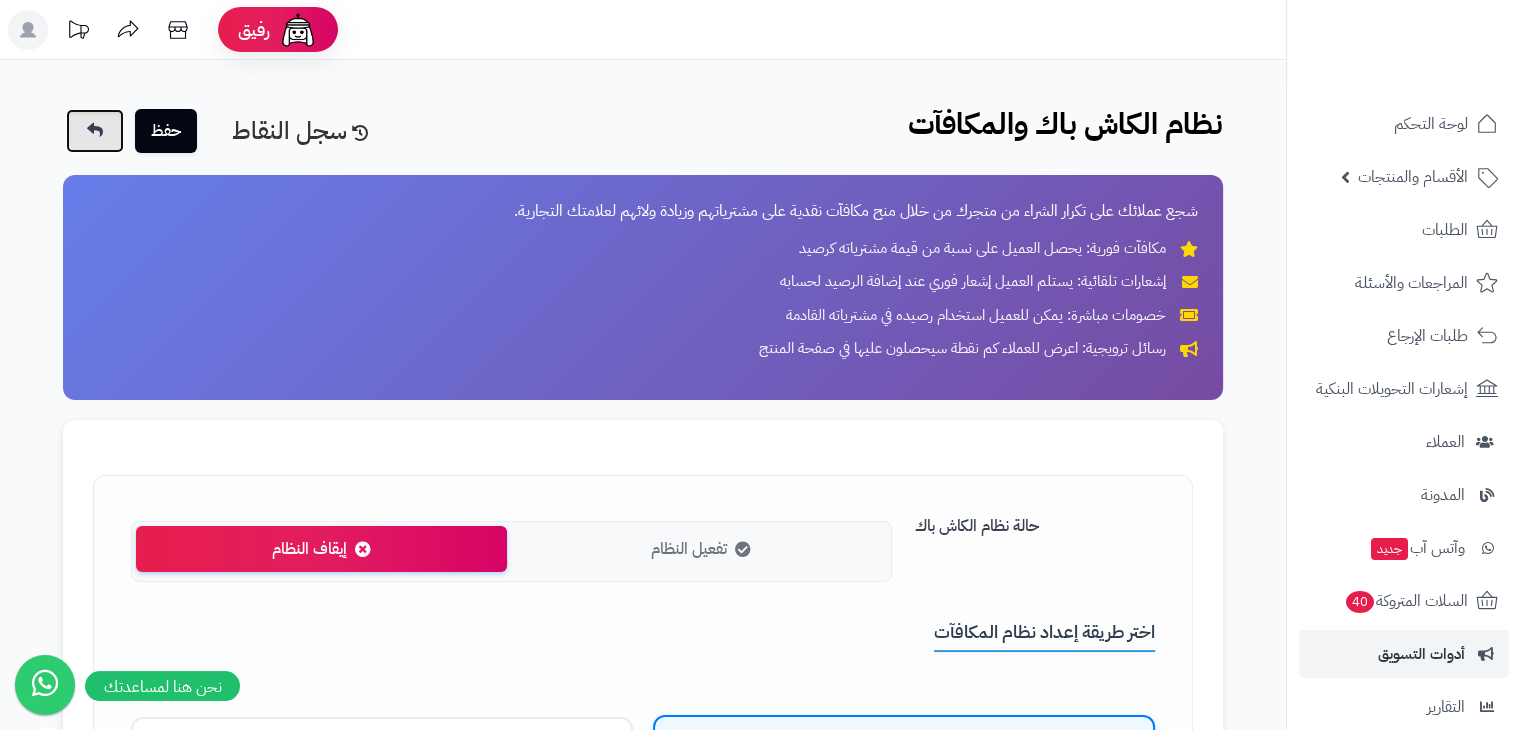 click at bounding box center (95, 130) 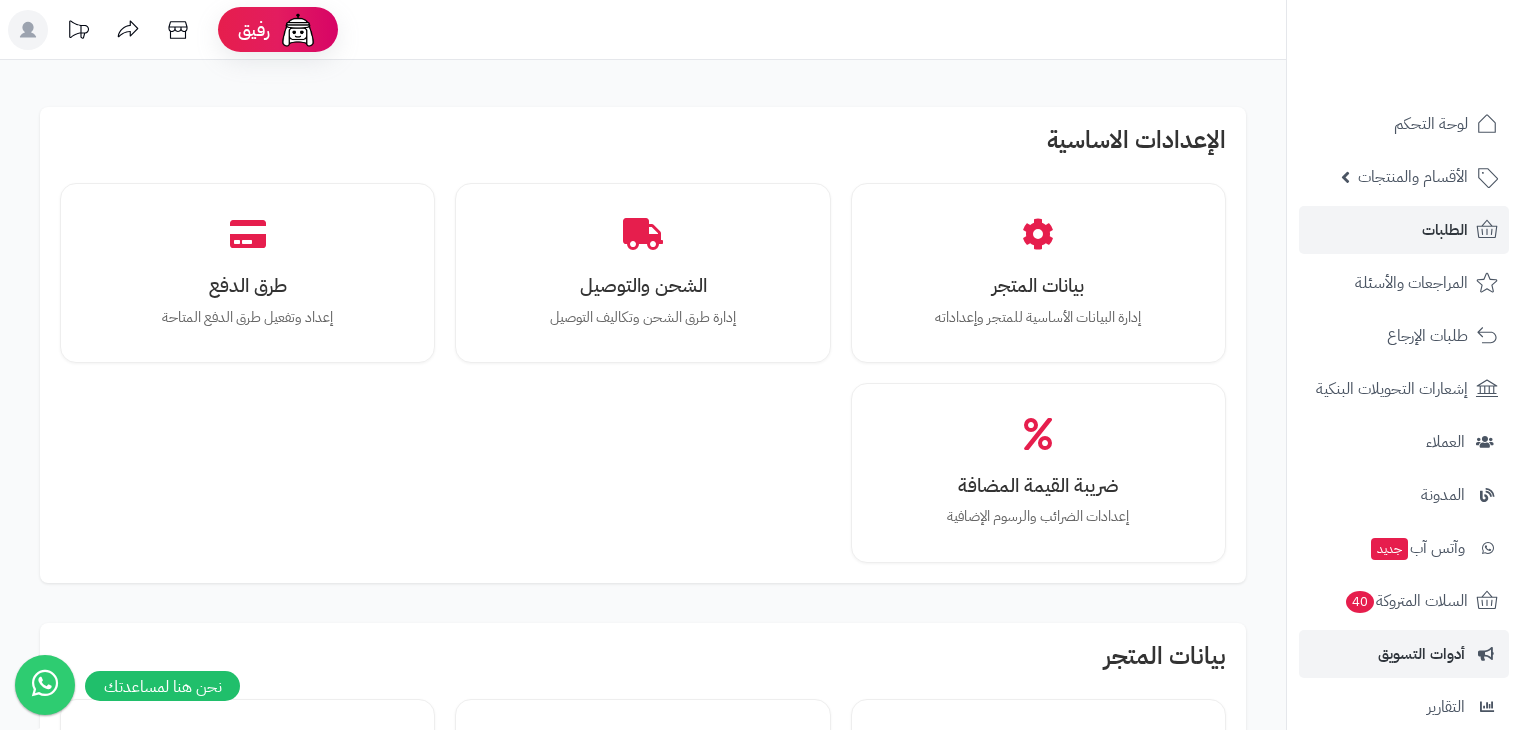 scroll, scrollTop: 0, scrollLeft: 0, axis: both 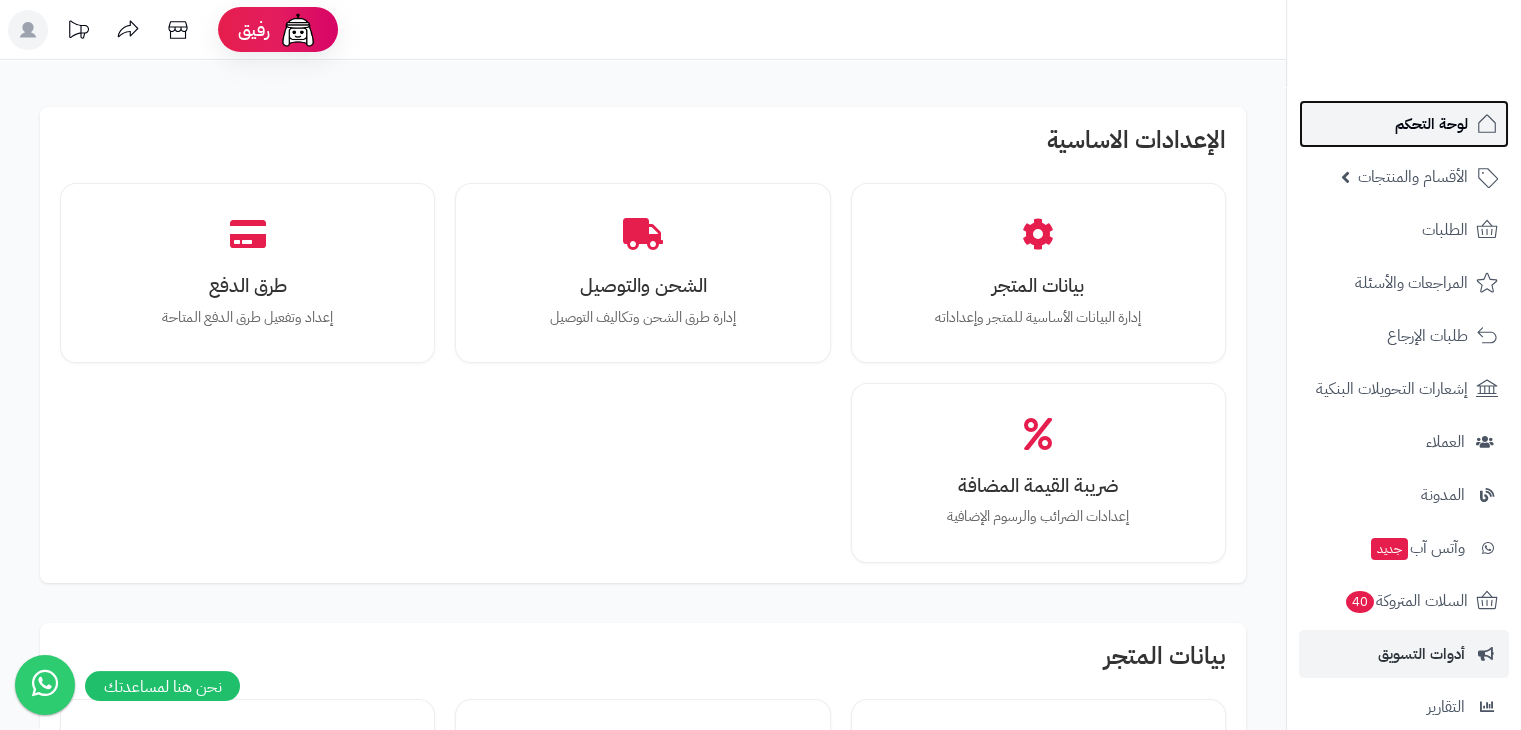 click on "لوحة التحكم" at bounding box center [1431, 124] 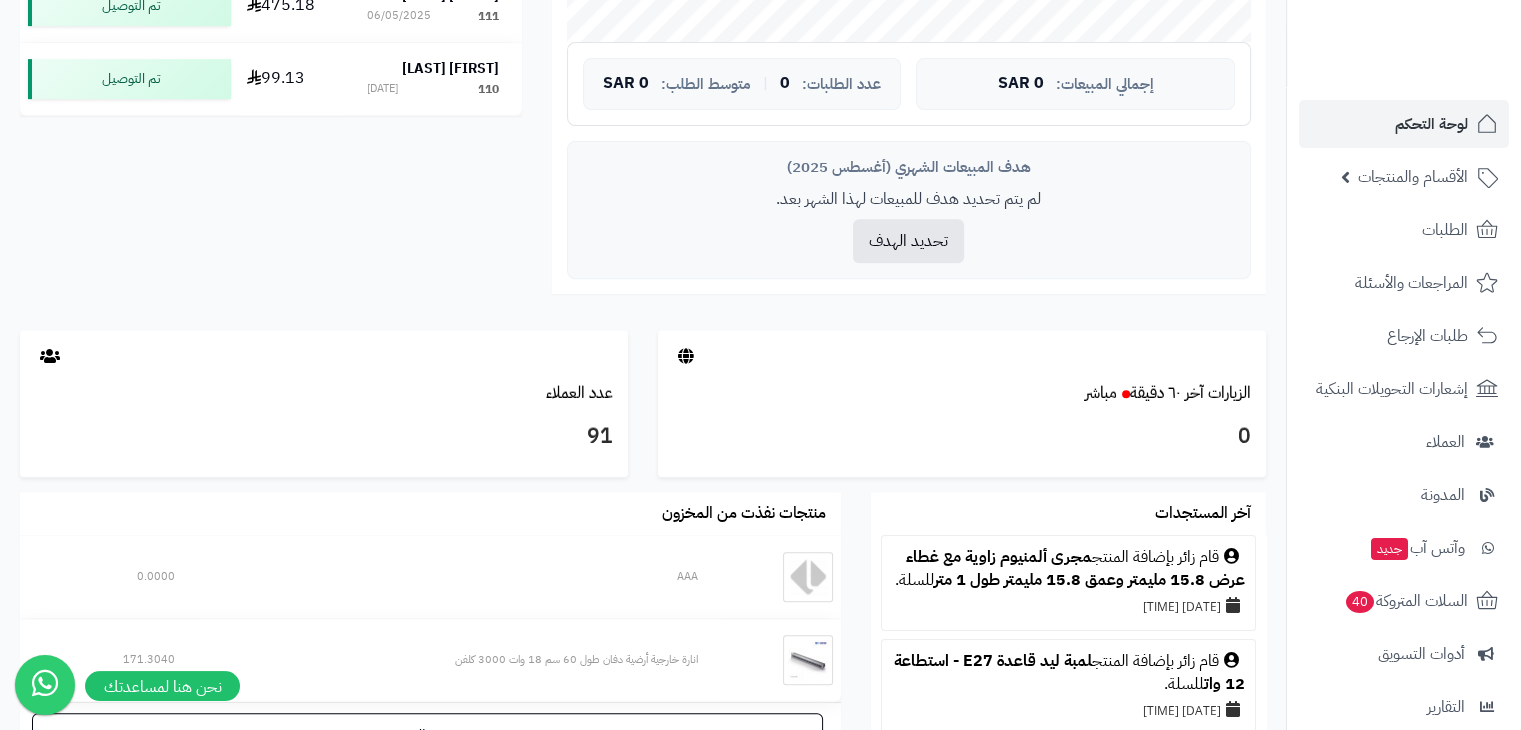 scroll, scrollTop: 792, scrollLeft: 0, axis: vertical 